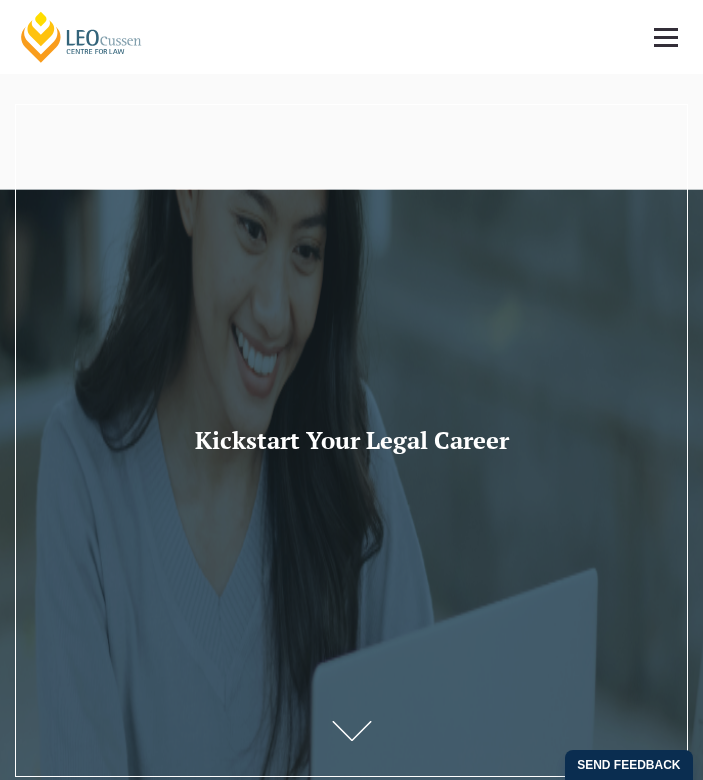 scroll, scrollTop: 302, scrollLeft: 0, axis: vertical 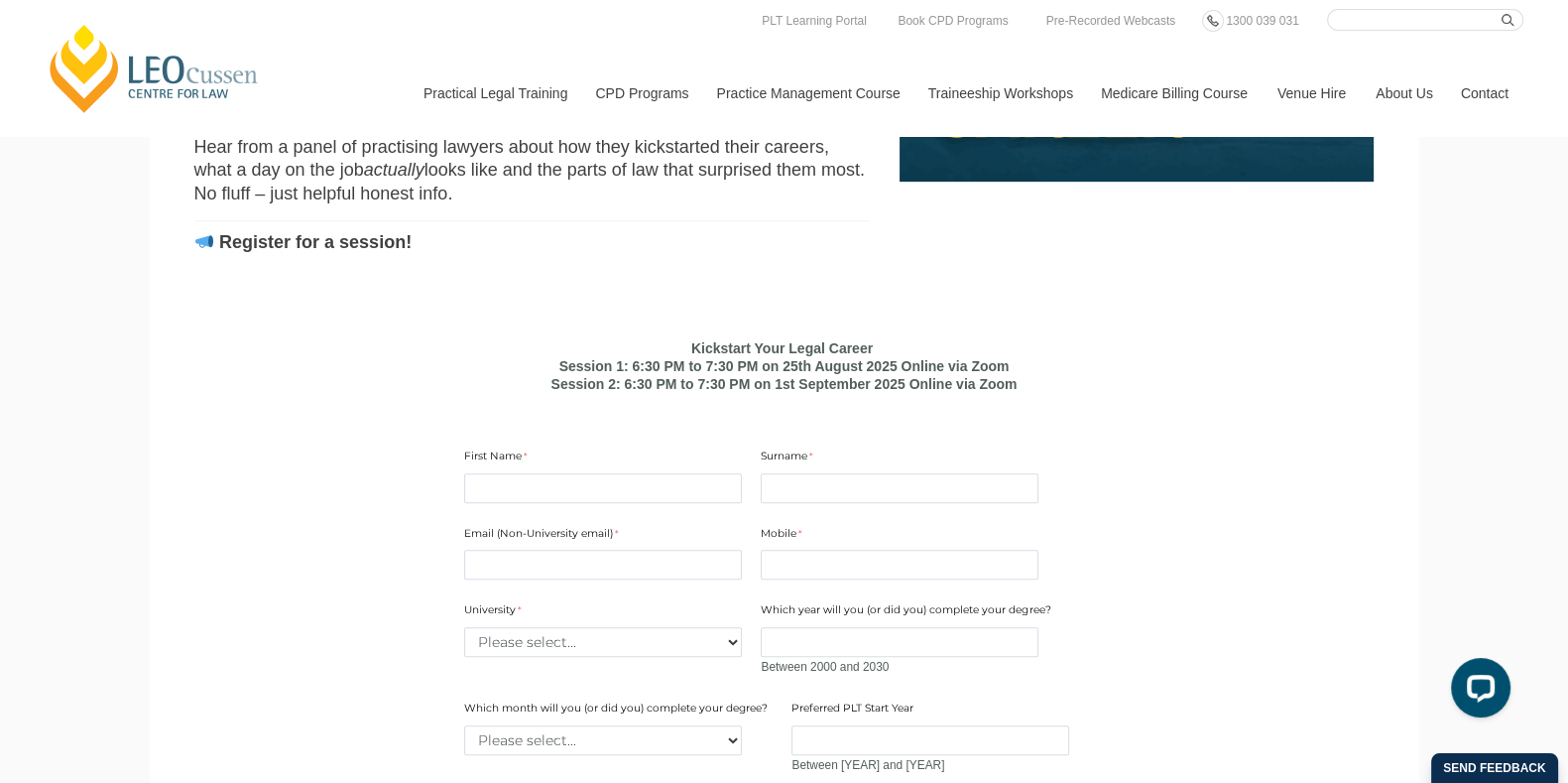 drag, startPoint x: 1493, startPoint y: 7, endPoint x: 134, endPoint y: 455, distance: 1430.9385 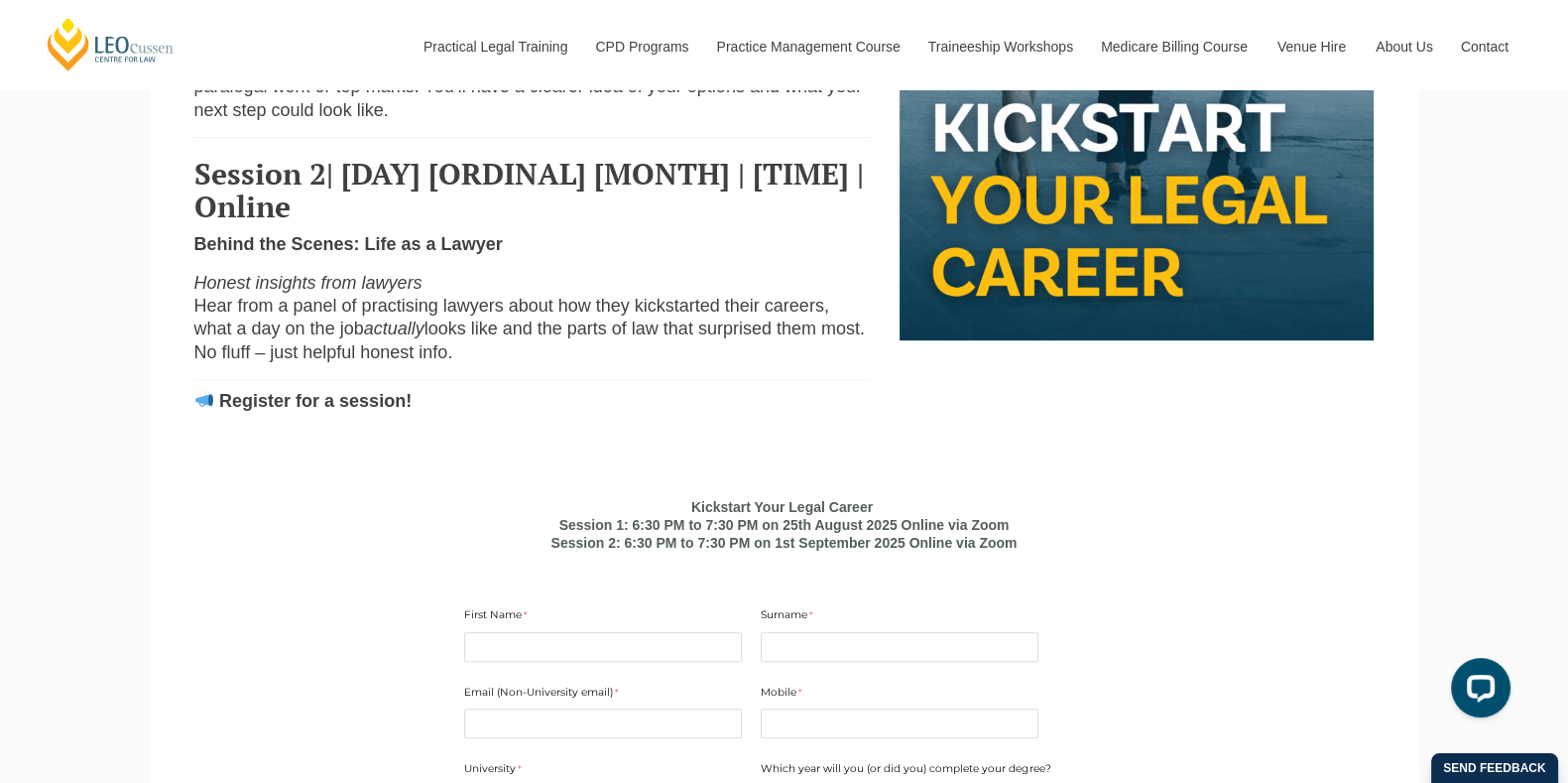 scroll, scrollTop: 965, scrollLeft: 0, axis: vertical 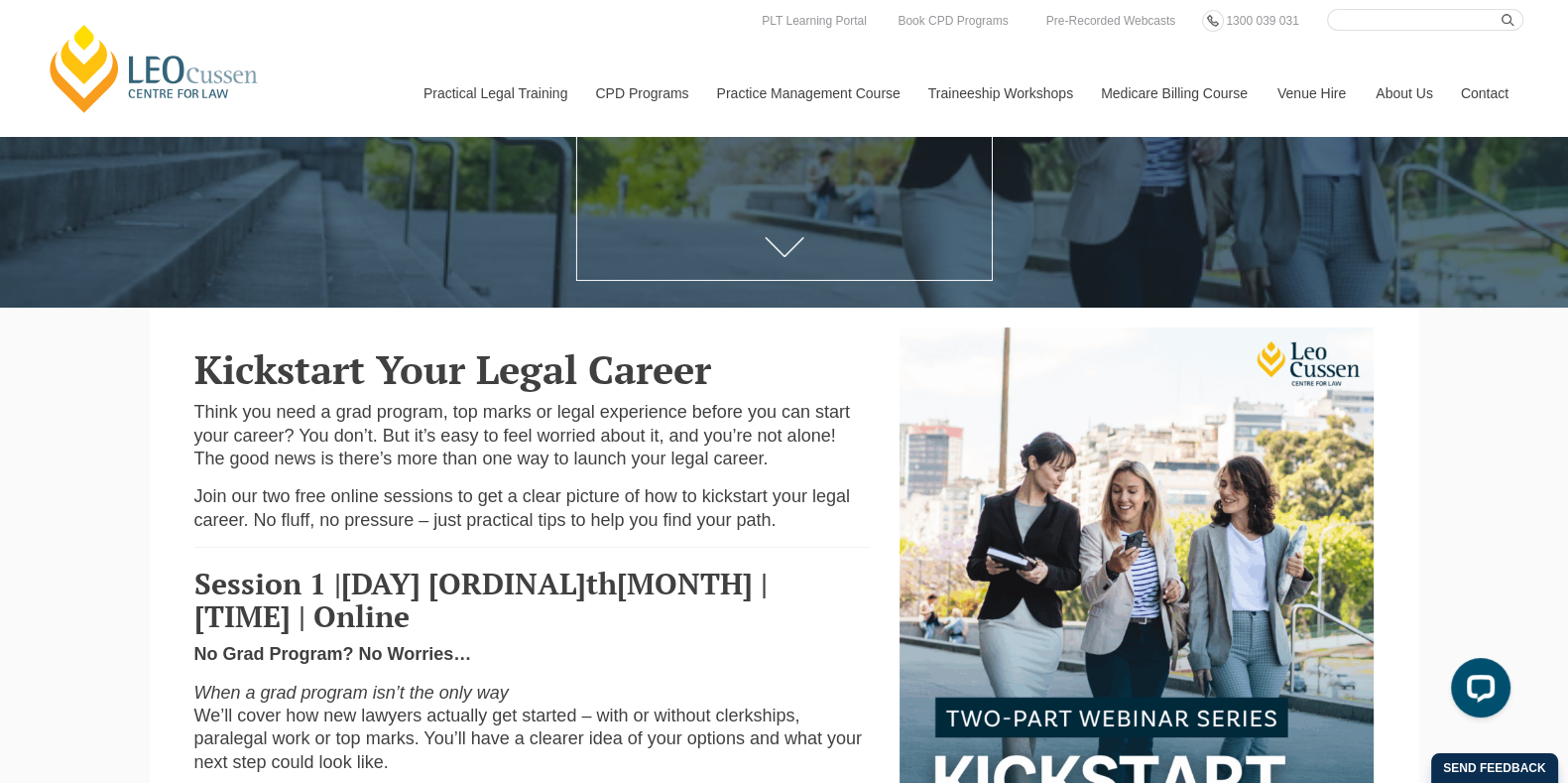 click on "Leo Cussen Centre for Law
Search here
Practical Legal Training
Our Practical Legal Training Program
Program Dates & Fees
Chat with us
2025 PLT Program Guide
FAQs
International Students & Lawyers
Concurrent Study
Professional Placement
PLT Single Topics
Employers
Locations & Course Options
PLT VIC
PLT ACT
PLT WA
PLT QLD
PLT SA
PLT NSW
Virtual Internships
Enrol Now
CPD Programs
CPD Programs Overview
Victoria CPD Programs
National CPD Programs
By CPD Category
Substantive Law
Professional Skills
Ethics & Professional Responsibility
Practice Management & Business Skills" at bounding box center (784, 1065) 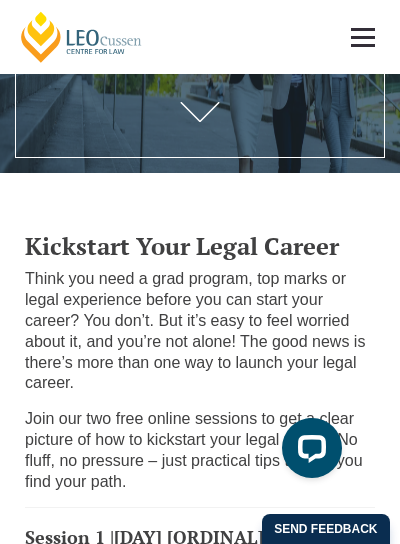 click on "Think you need a grad program, top marks or legal experience before you can start your career? You don’t. But it’s easy to feel worried about it, and you’re not alone! The good news is there’s more than one way to launch your legal career." at bounding box center [200, 331] 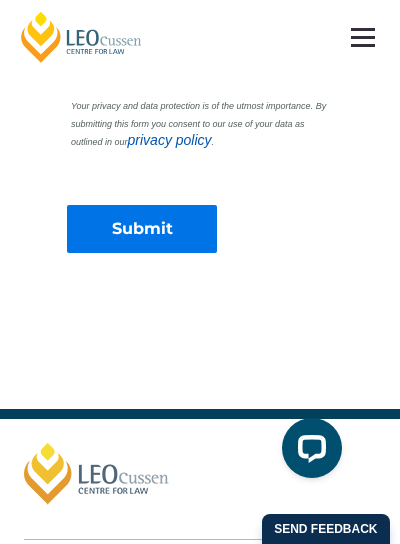 scroll, scrollTop: 2834, scrollLeft: 0, axis: vertical 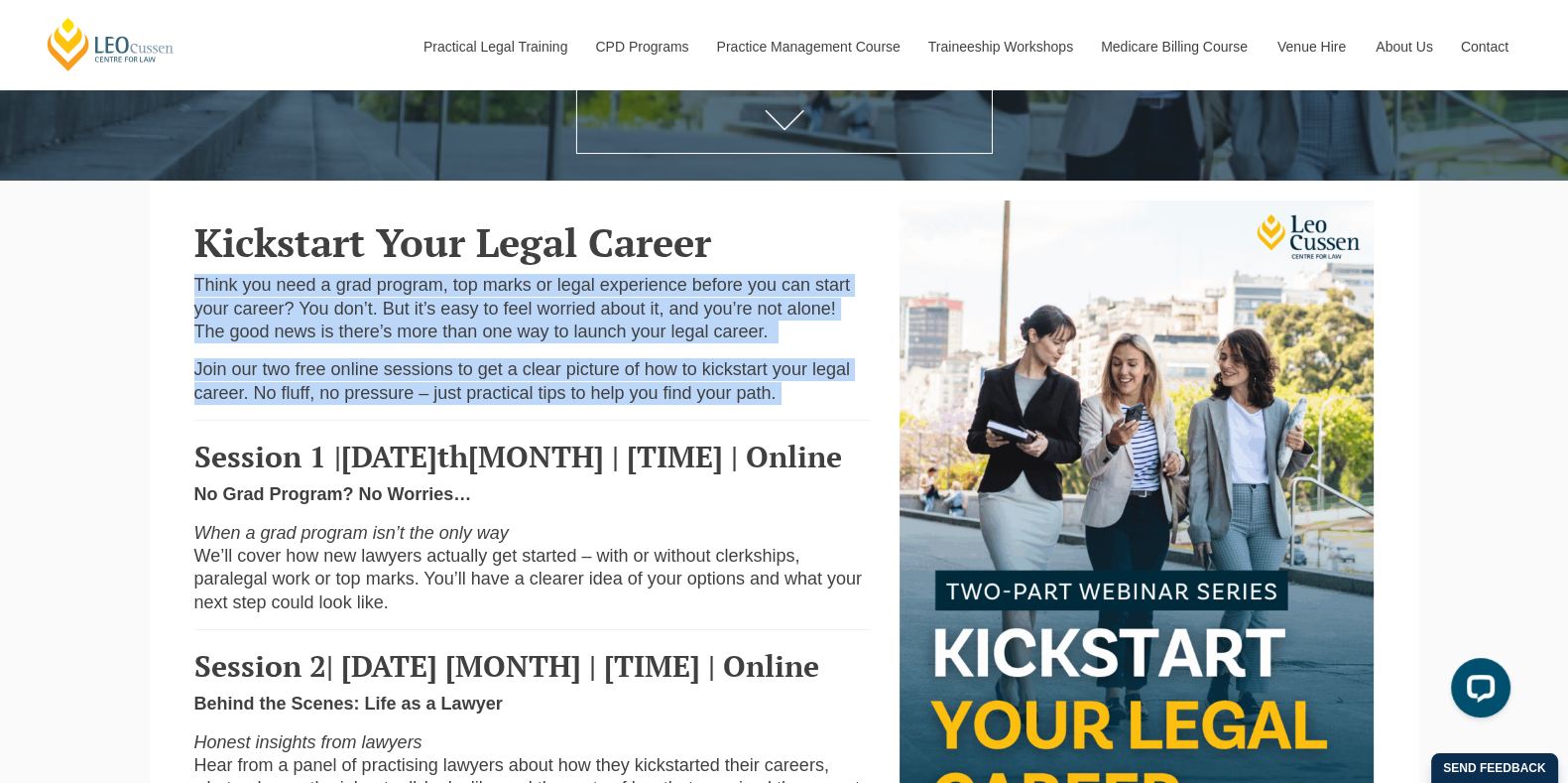 drag, startPoint x: 186, startPoint y: 287, endPoint x: 823, endPoint y: 410, distance: 648.7665 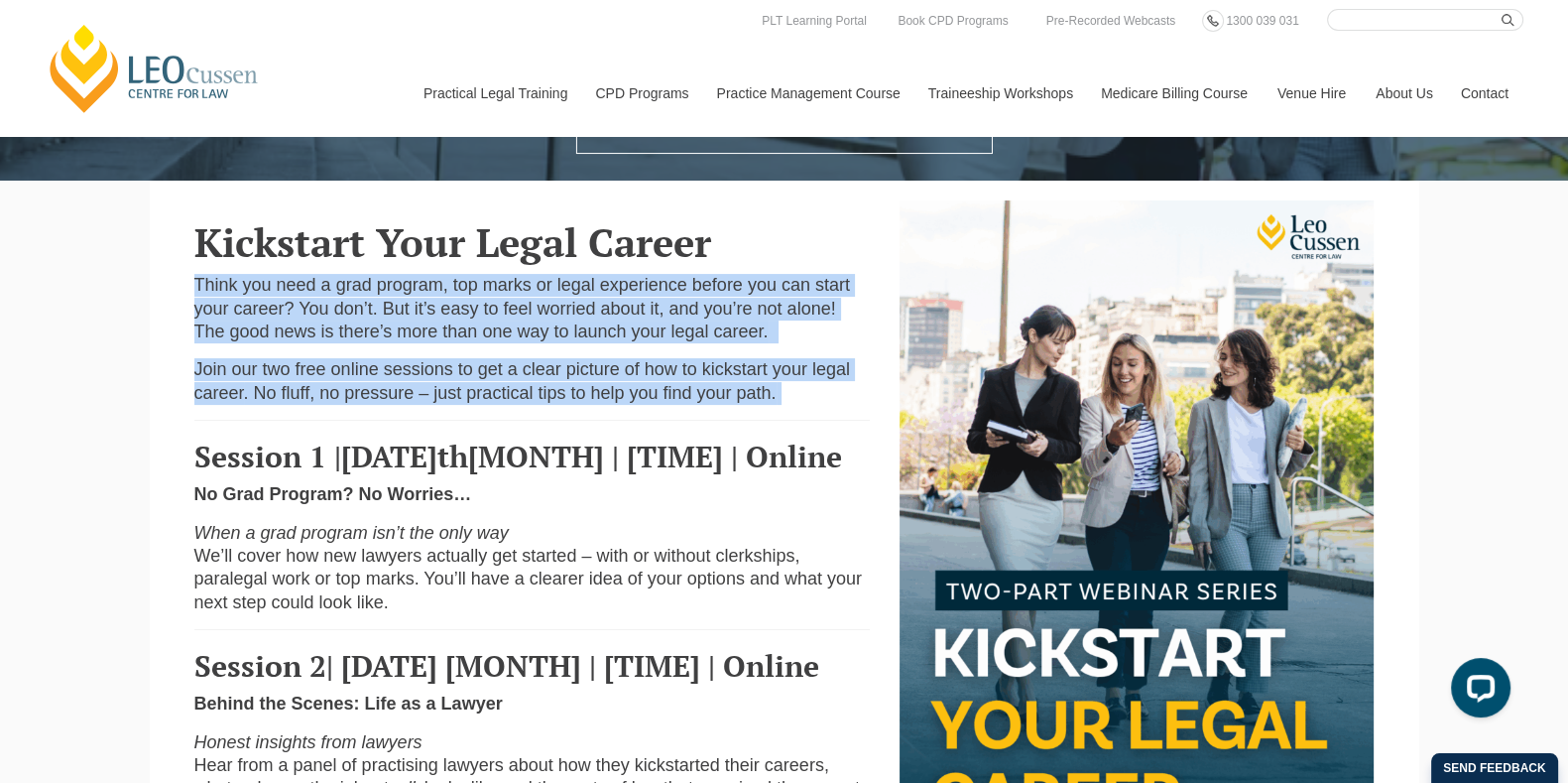 click on "Join our two free online sessions to get a clear picture of how to kickstart your legal career" at bounding box center (522, 380) 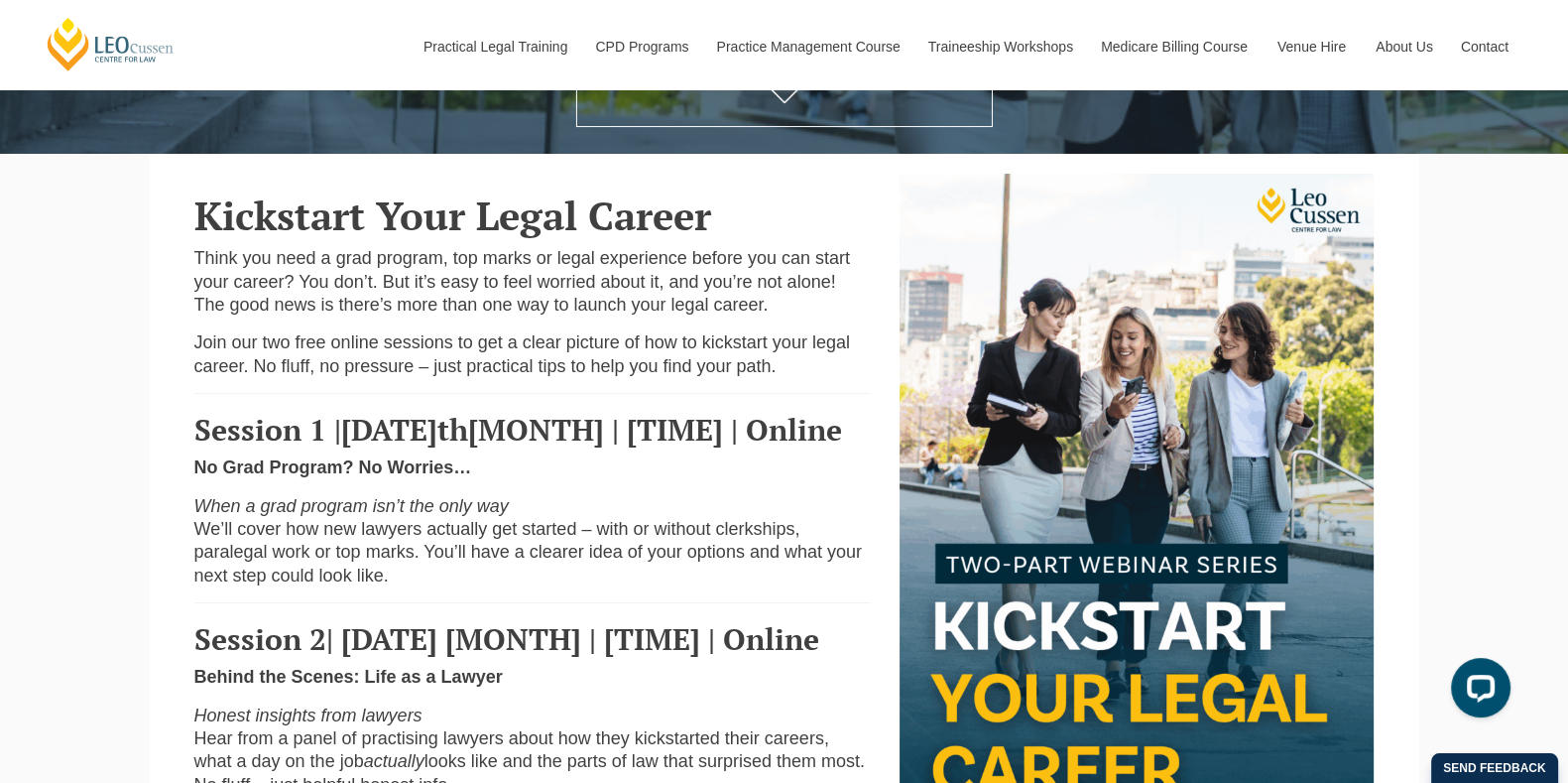 scroll, scrollTop: 463, scrollLeft: 0, axis: vertical 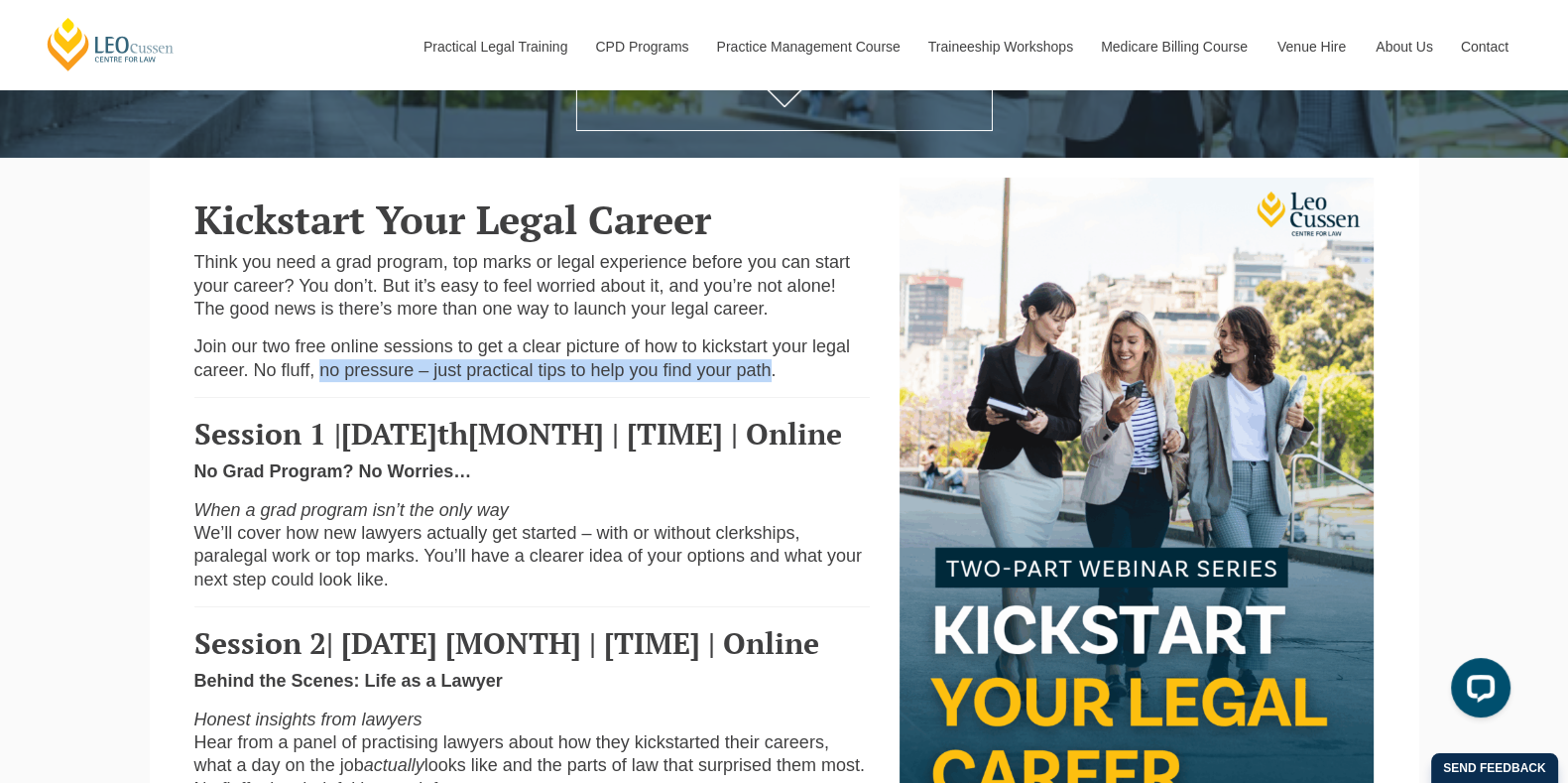 drag, startPoint x: 317, startPoint y: 382, endPoint x: 768, endPoint y: 384, distance: 451.0044 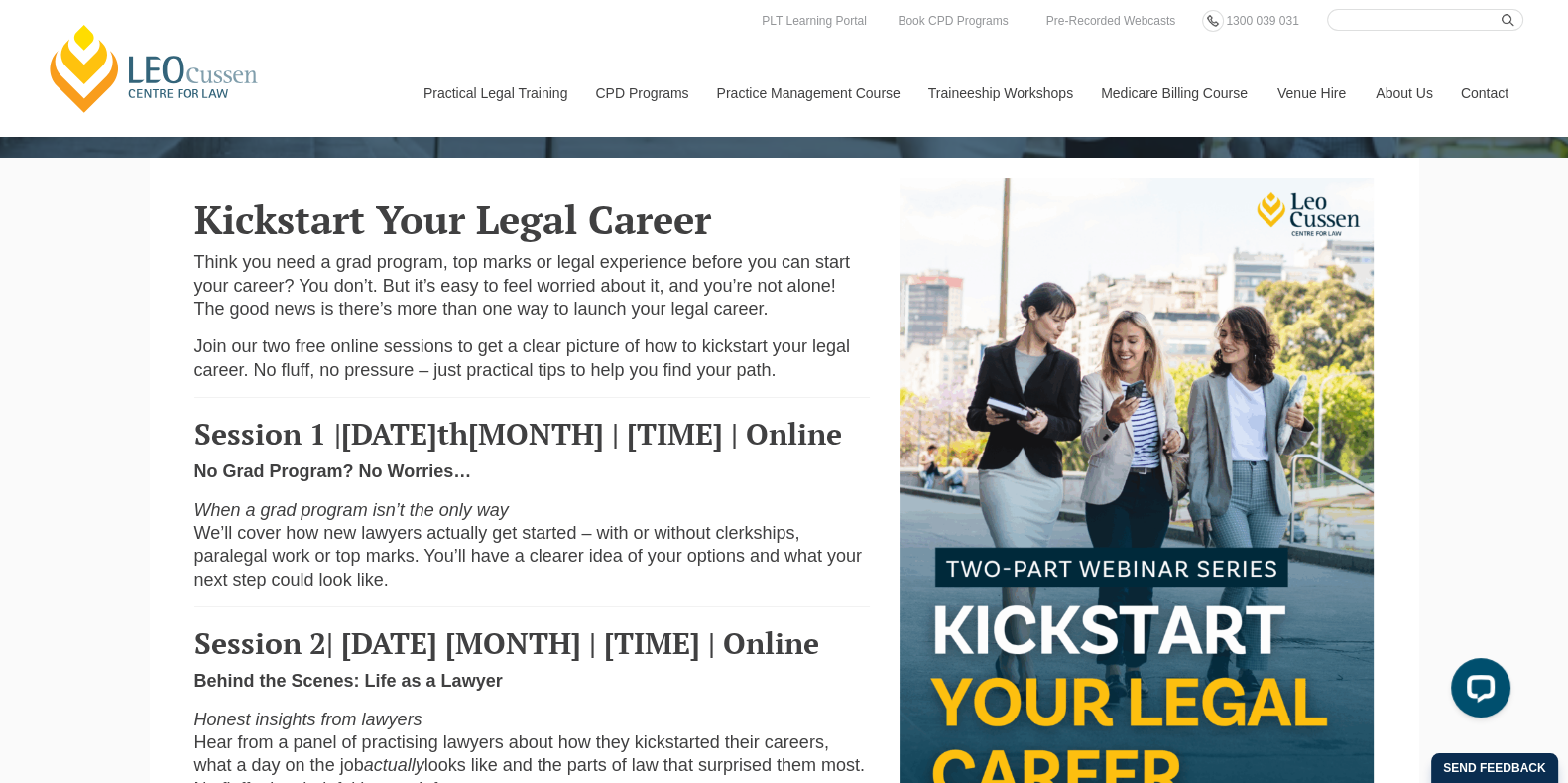 click on "Think you need a grad program, top marks or legal experience before you can start your career? You don’t. But it’s easy to feel worried about it, and you’re not alone! The good news is there’s more than one way to launch your legal career." at bounding box center (522, 285) 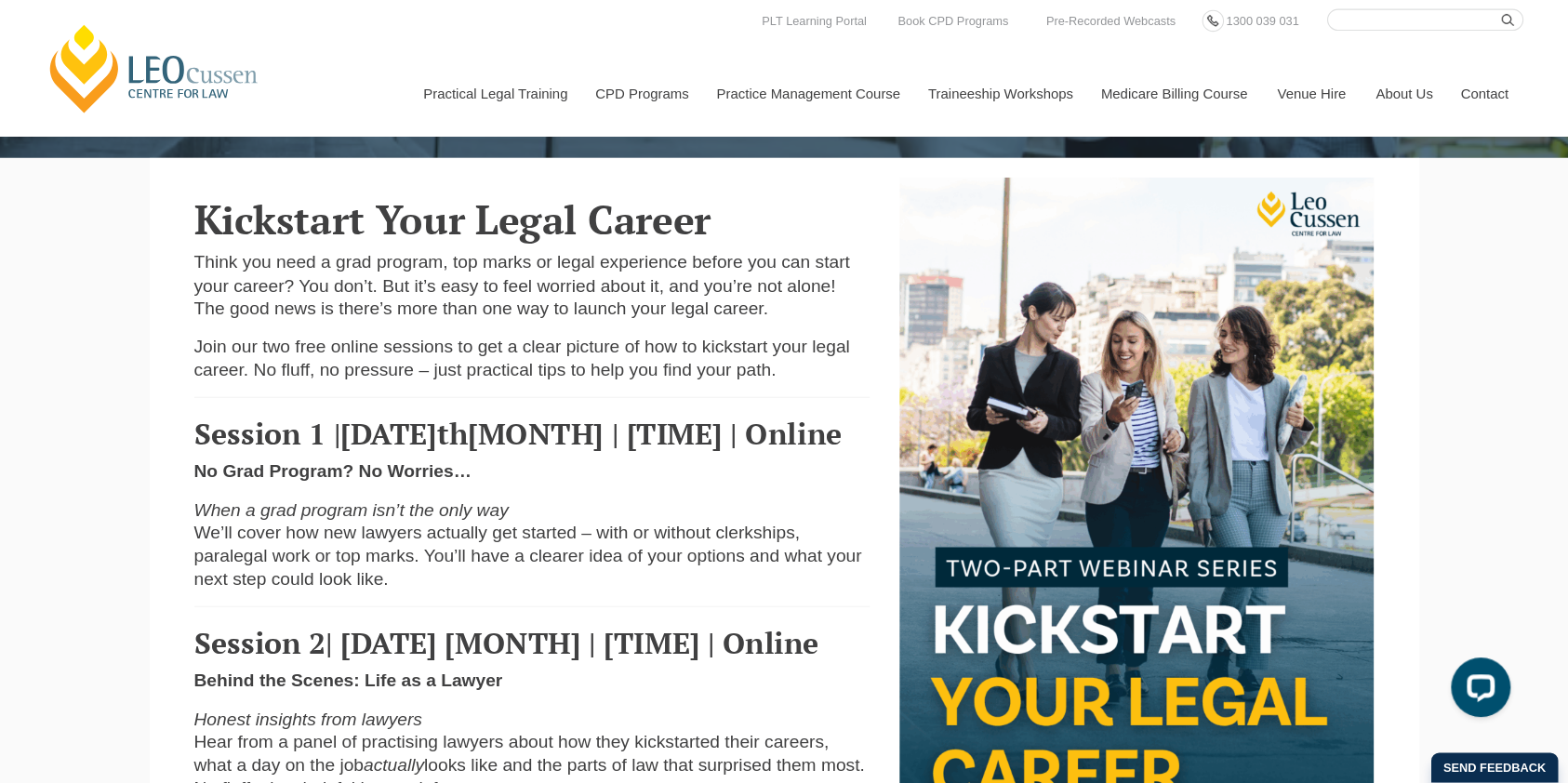 scroll, scrollTop: 434, scrollLeft: 0, axis: vertical 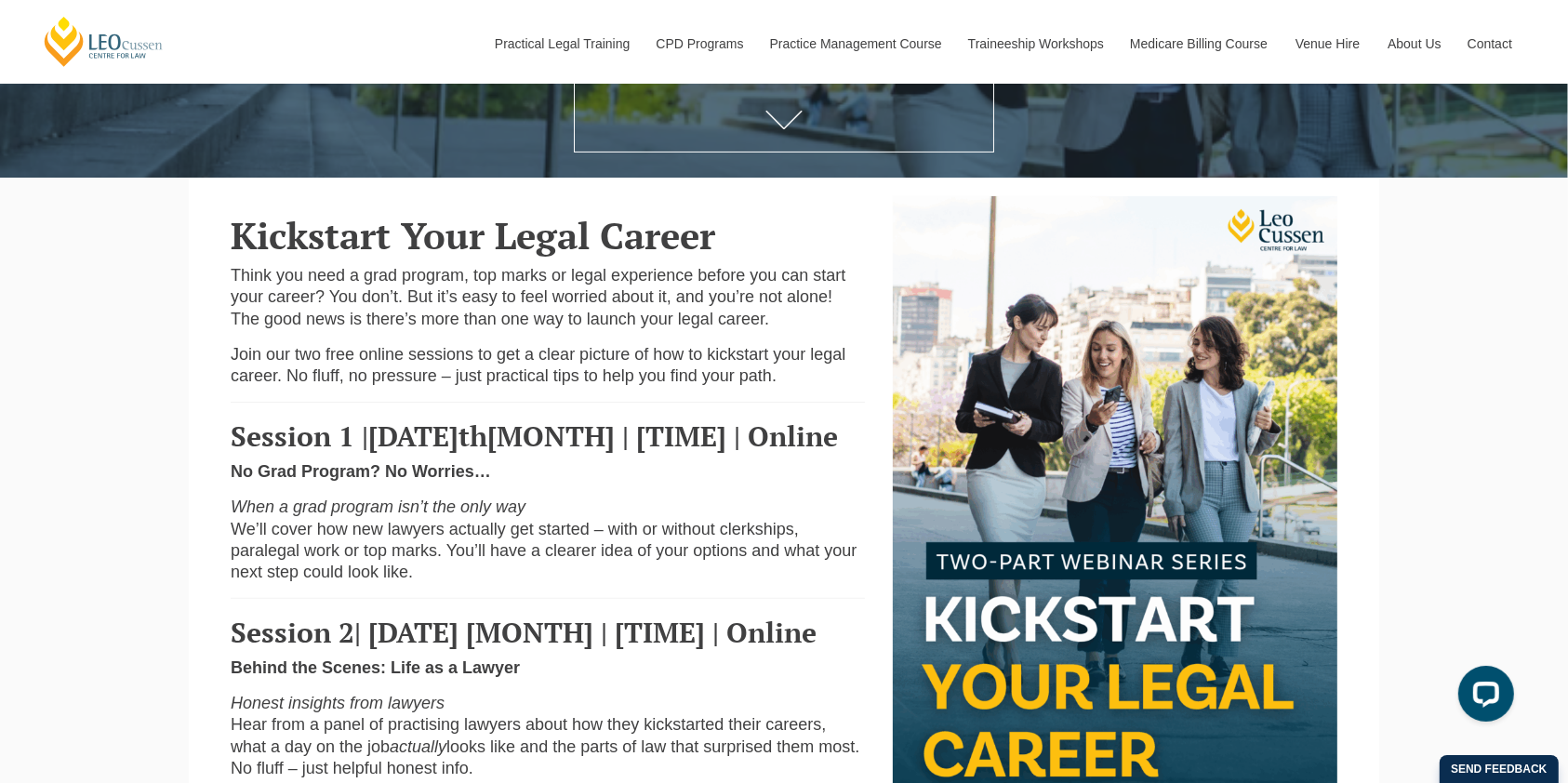 drag, startPoint x: 1476, startPoint y: 5, endPoint x: 713, endPoint y: 373, distance: 847.109 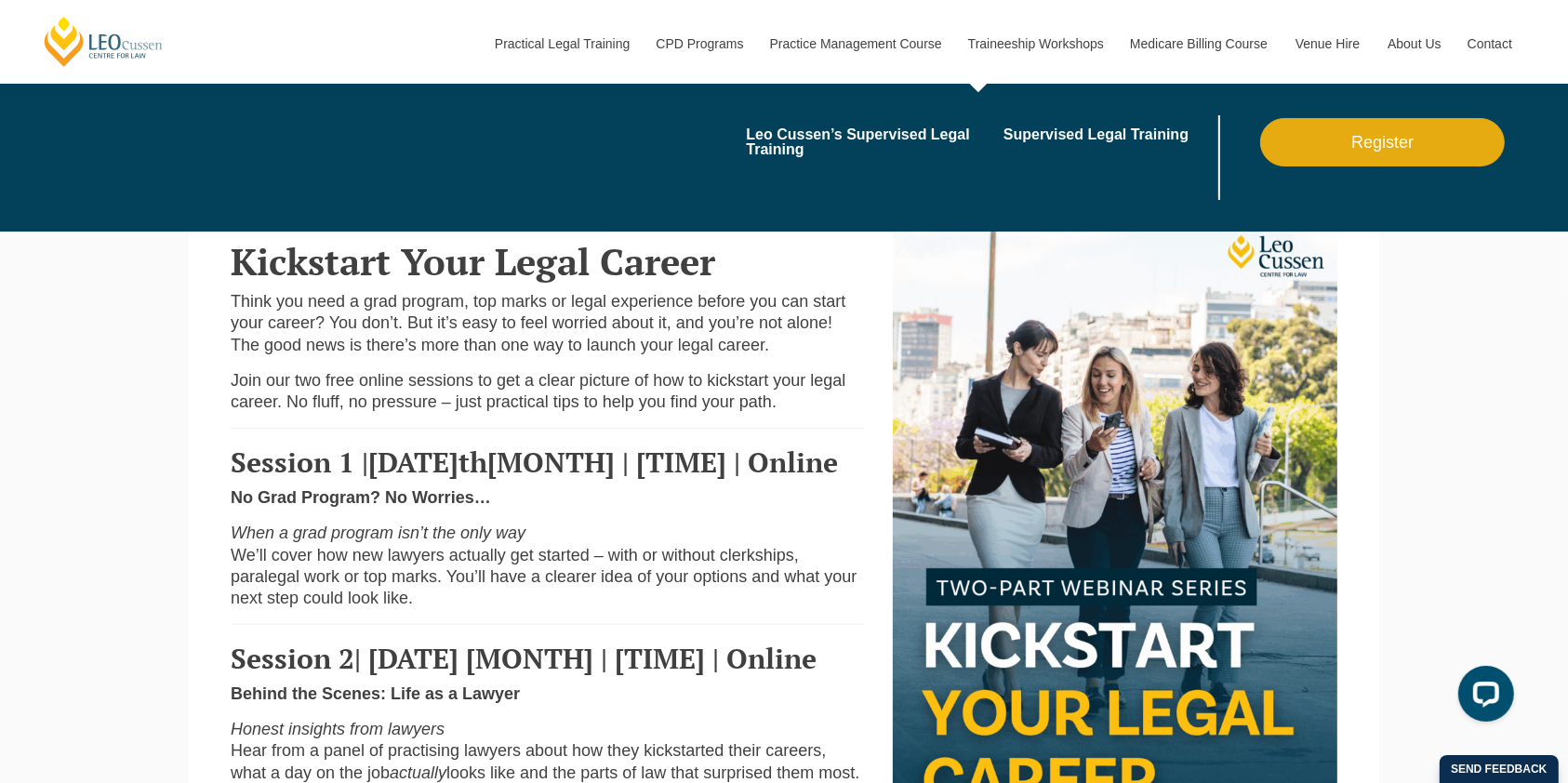 scroll, scrollTop: 409, scrollLeft: 0, axis: vertical 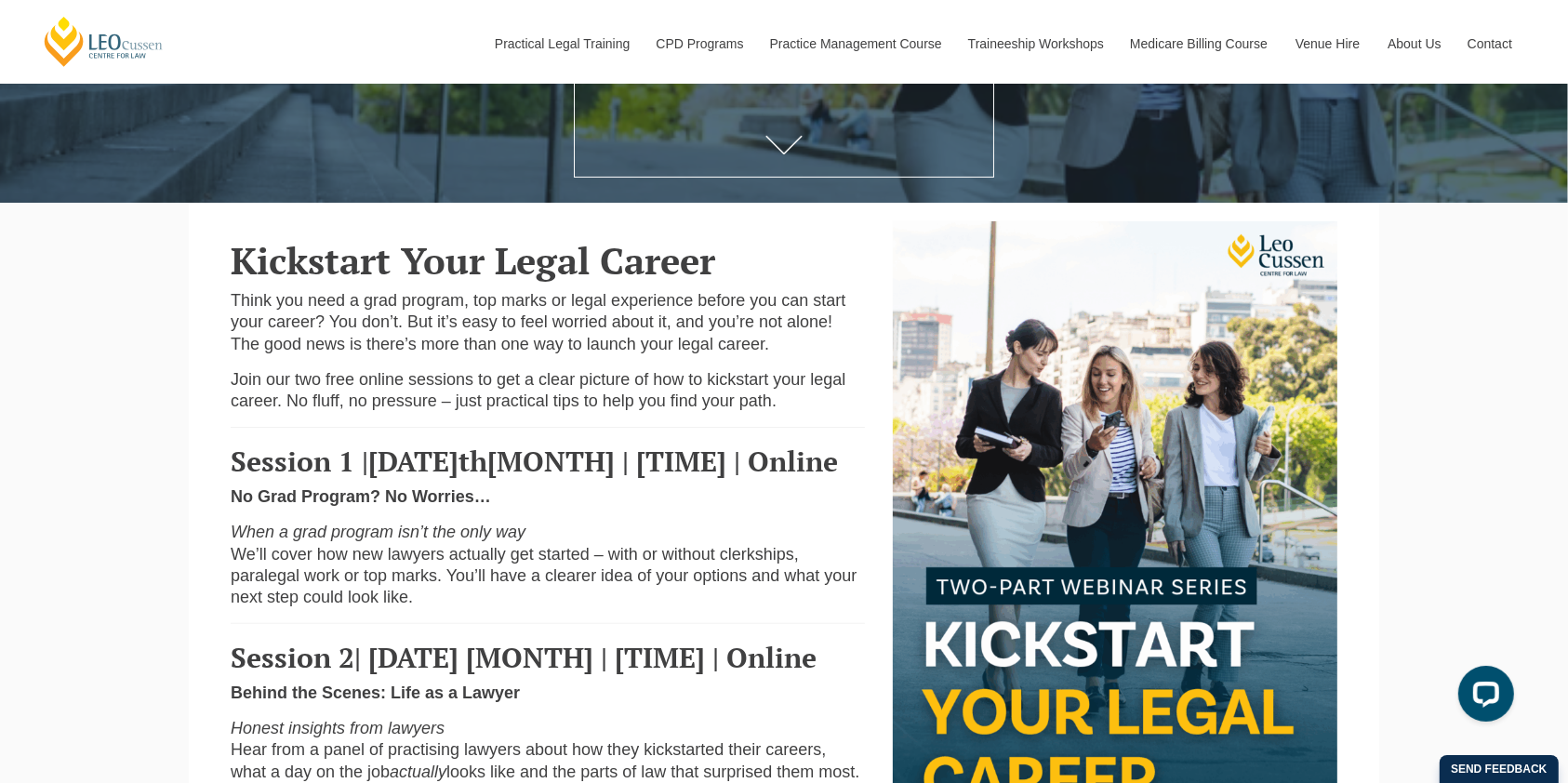 click on "Kickstart Your Legal Career
Think you need a grad program, top marks or legal experience before you can start your career? You don’t. But it’s easy to feel worried about it, and you’re not alone! The good news is there’s more than one way to launch your legal career.
Join our two free online sessions to get a clear picture of how to kickstart your legal career . No fluff, no pressure – just practical tips to help you find your path.
Session 1 |  Monday 25 th  August | 6:30pm | Online
No Grad Program? No Worries…
When a grad program isn’t the only way
We’ll cover how new lawyers actually get started – with or without clerkships, paralegal work or top marks. You’ll have a clearer idea of your options and what your next step could look like.
Session 2  | Monday 1st September | 6:30pm | Online
Behind the Scenes: Life as a Lawyer
Honest insights from lawyers
actually" at bounding box center [784, 534] 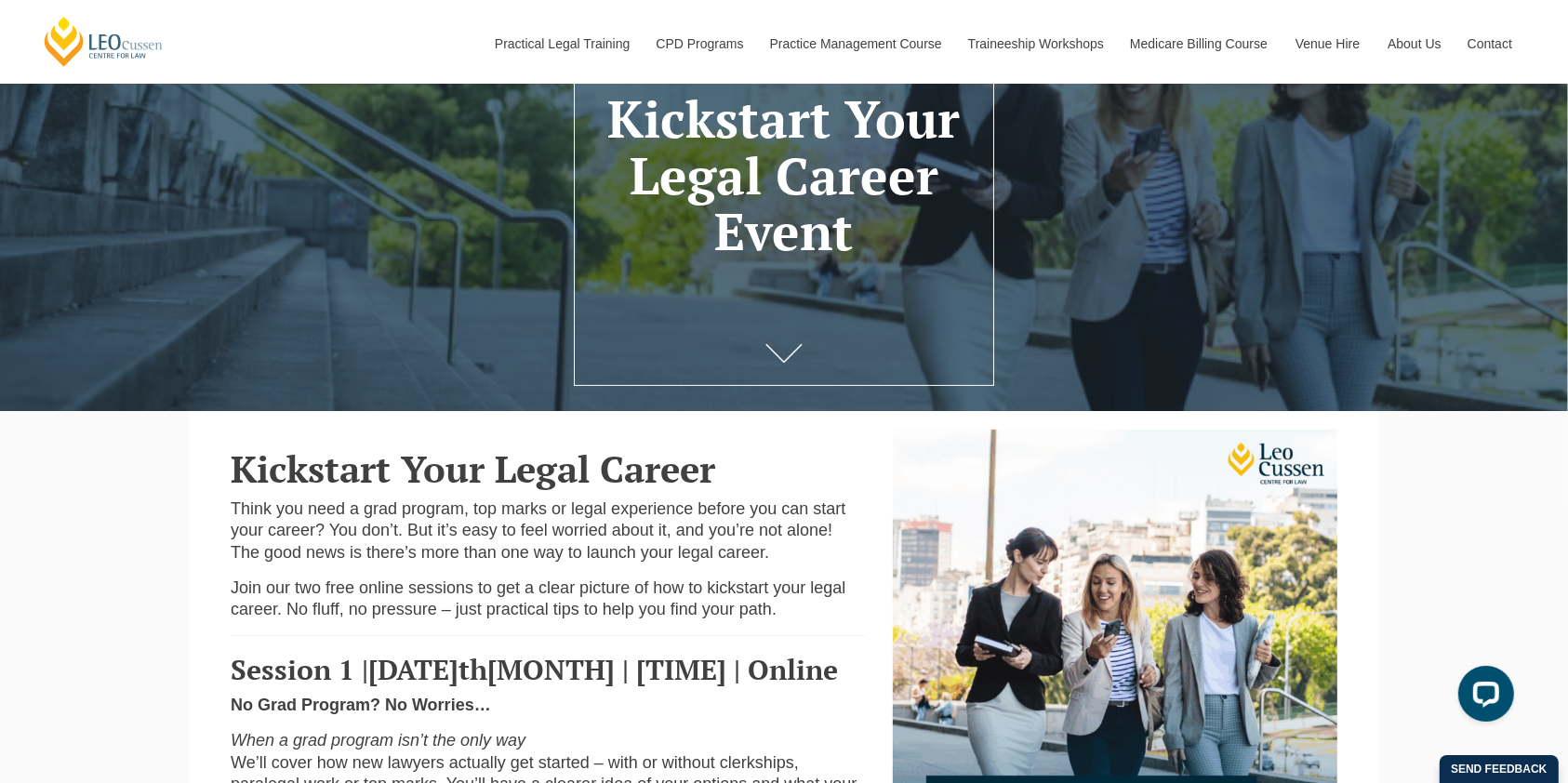 scroll, scrollTop: 179, scrollLeft: 0, axis: vertical 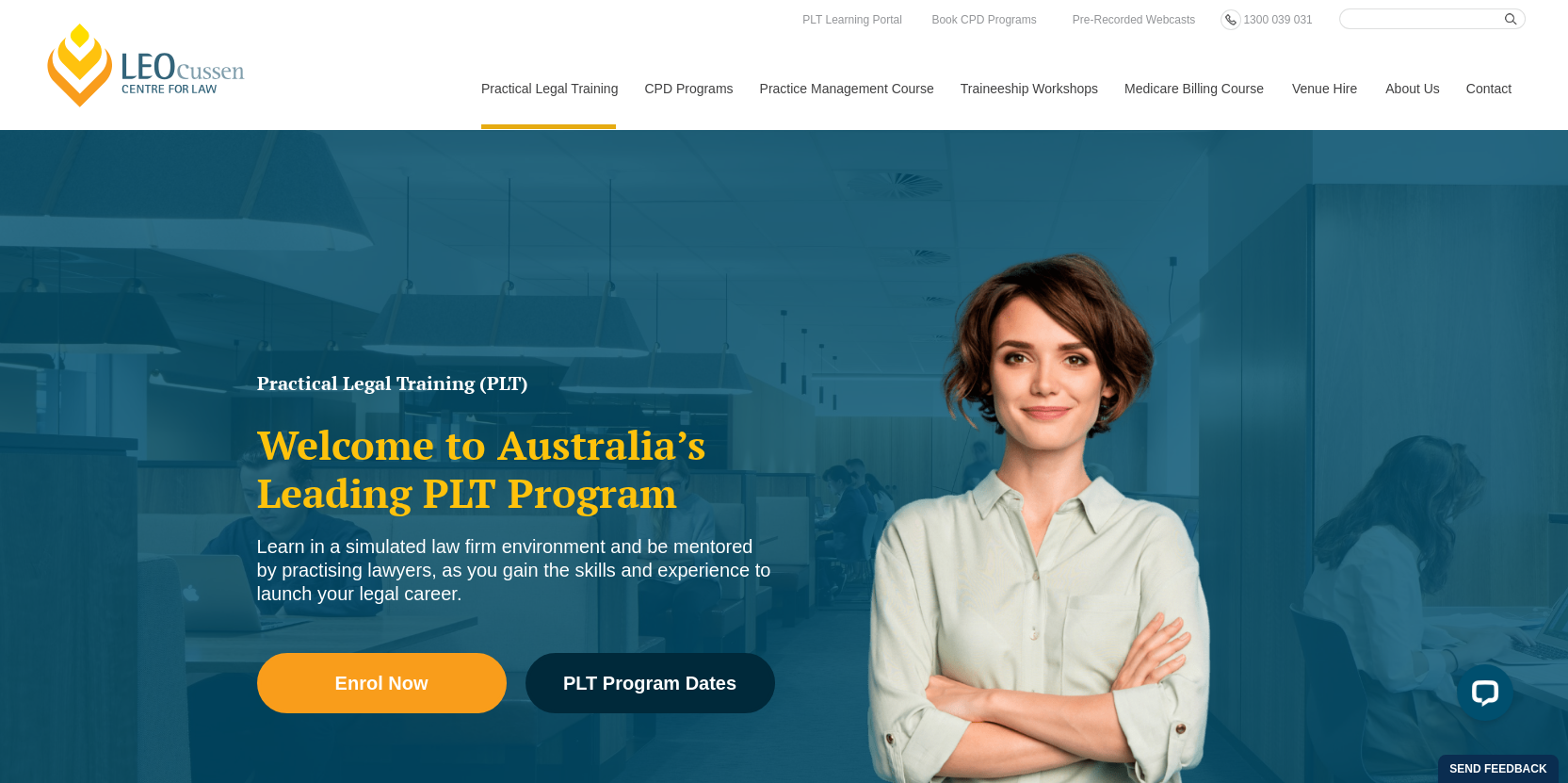 click on "Leo Cussen Centre for Law" at bounding box center [146, 65] 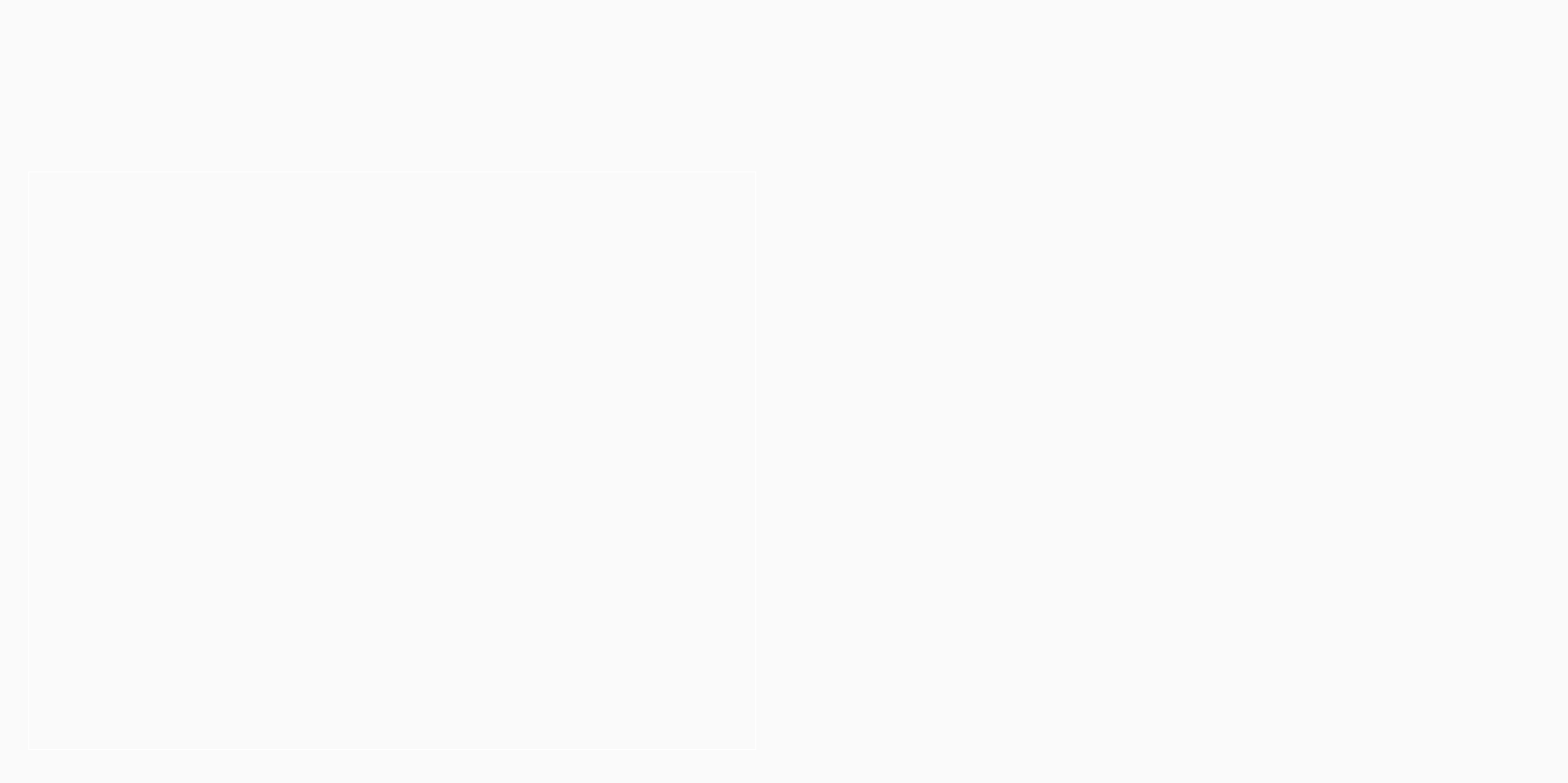 scroll, scrollTop: 0, scrollLeft: 0, axis: both 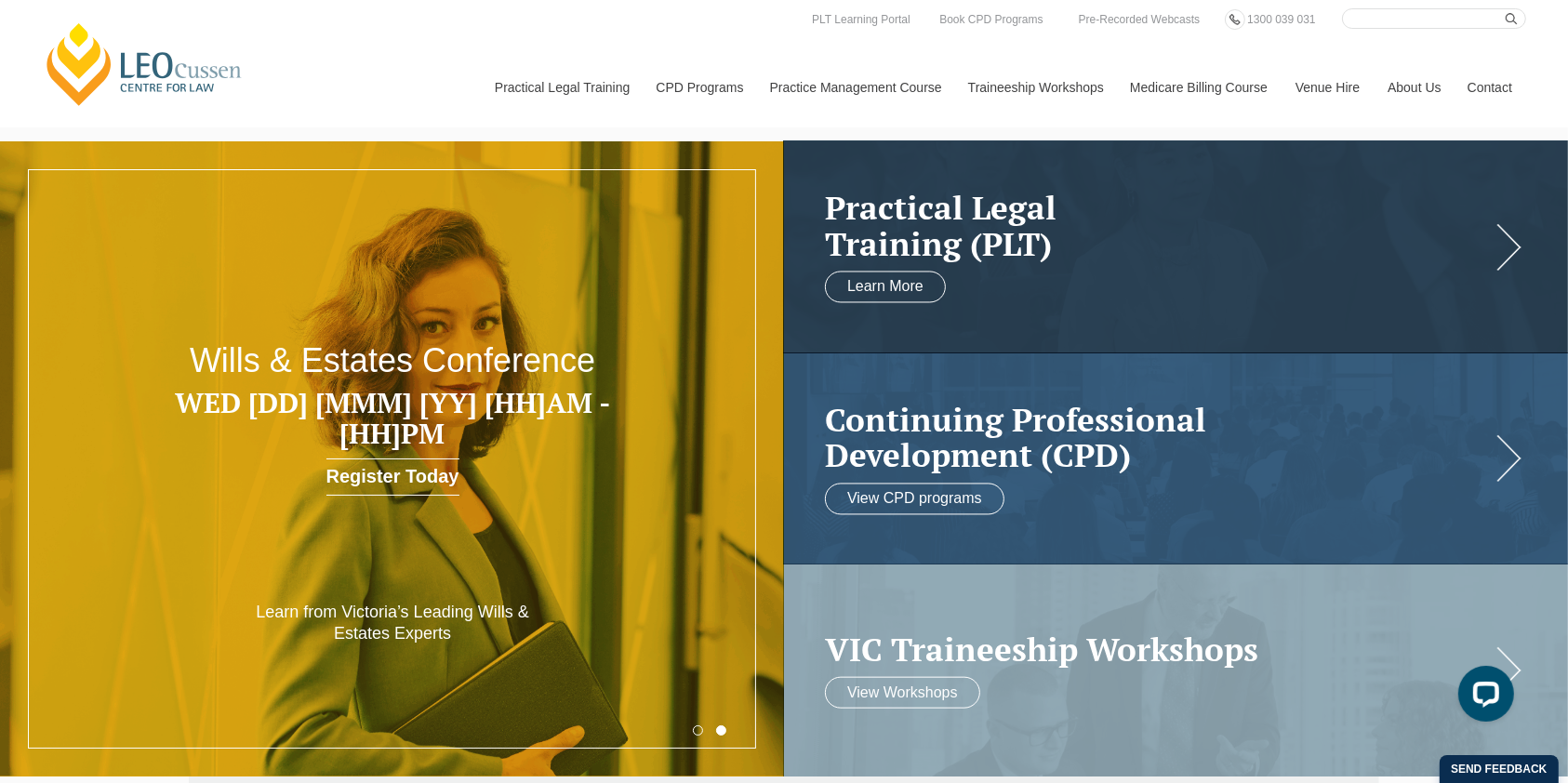 click on "Leo Cussen Centre for Law
Search here
Practical Legal Training
Our Practical Legal Training Program
Program Dates & Fees
Chat with us
2025 PLT Program Guide
FAQs
International Students & Lawyers
Concurrent Study
Professional Placement
PLT Single Topics
Employers
Locations & Course Options
PLT VIC
PLT ACT
PLT WA
PLT QLD
PLT SA
PLT NSW
Virtual Internships
Enrol Now
CPD Programs
CPD Programs Overview
Victoria CPD Programs
National CPD Programs
By CPD Category
Substantive Law
Professional Skills
Ethics & Professional Responsibility
Practice Management & Business Skills
By Practice Area of Law" at bounding box center [784, 68] 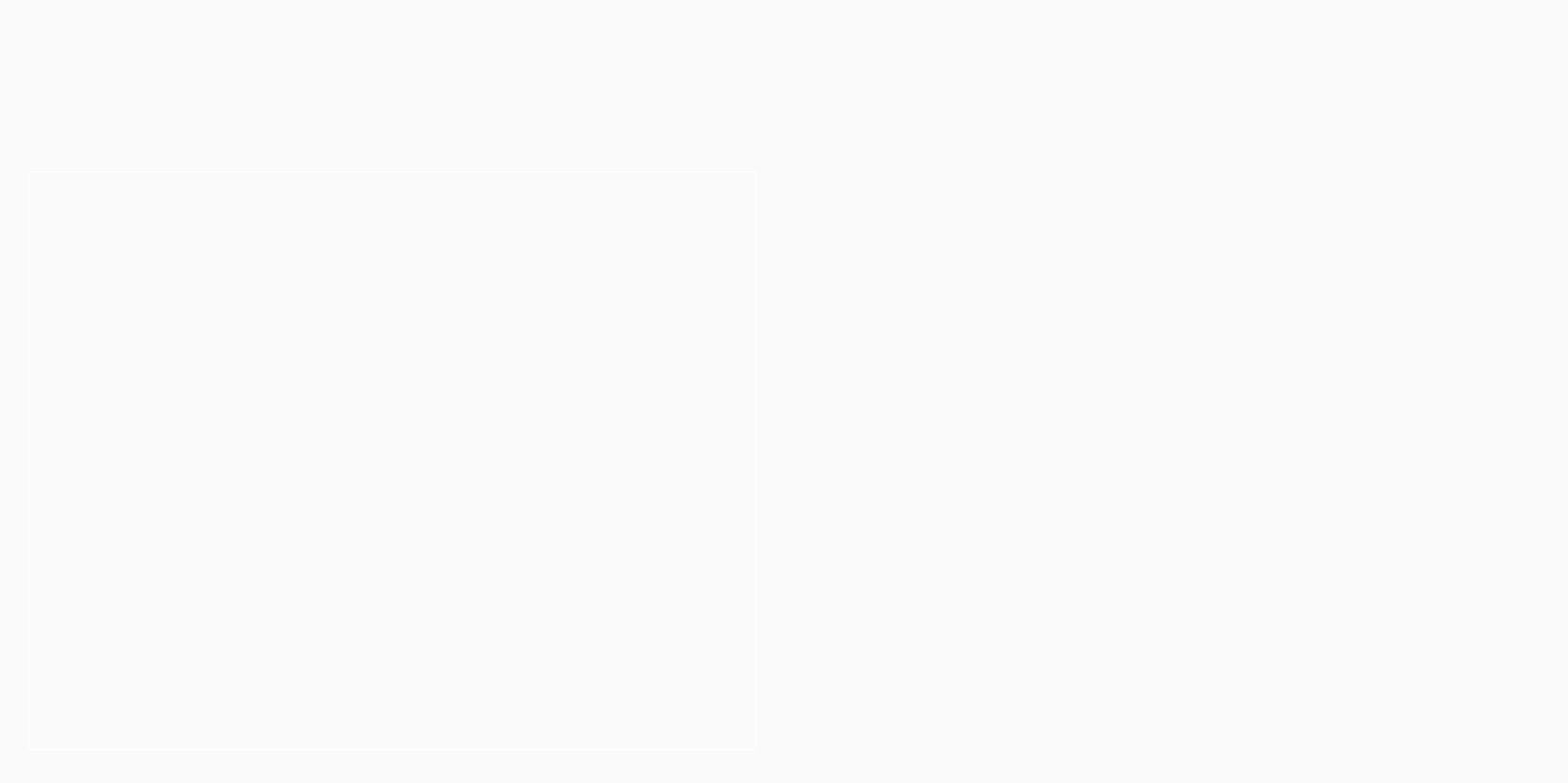 scroll, scrollTop: 0, scrollLeft: 0, axis: both 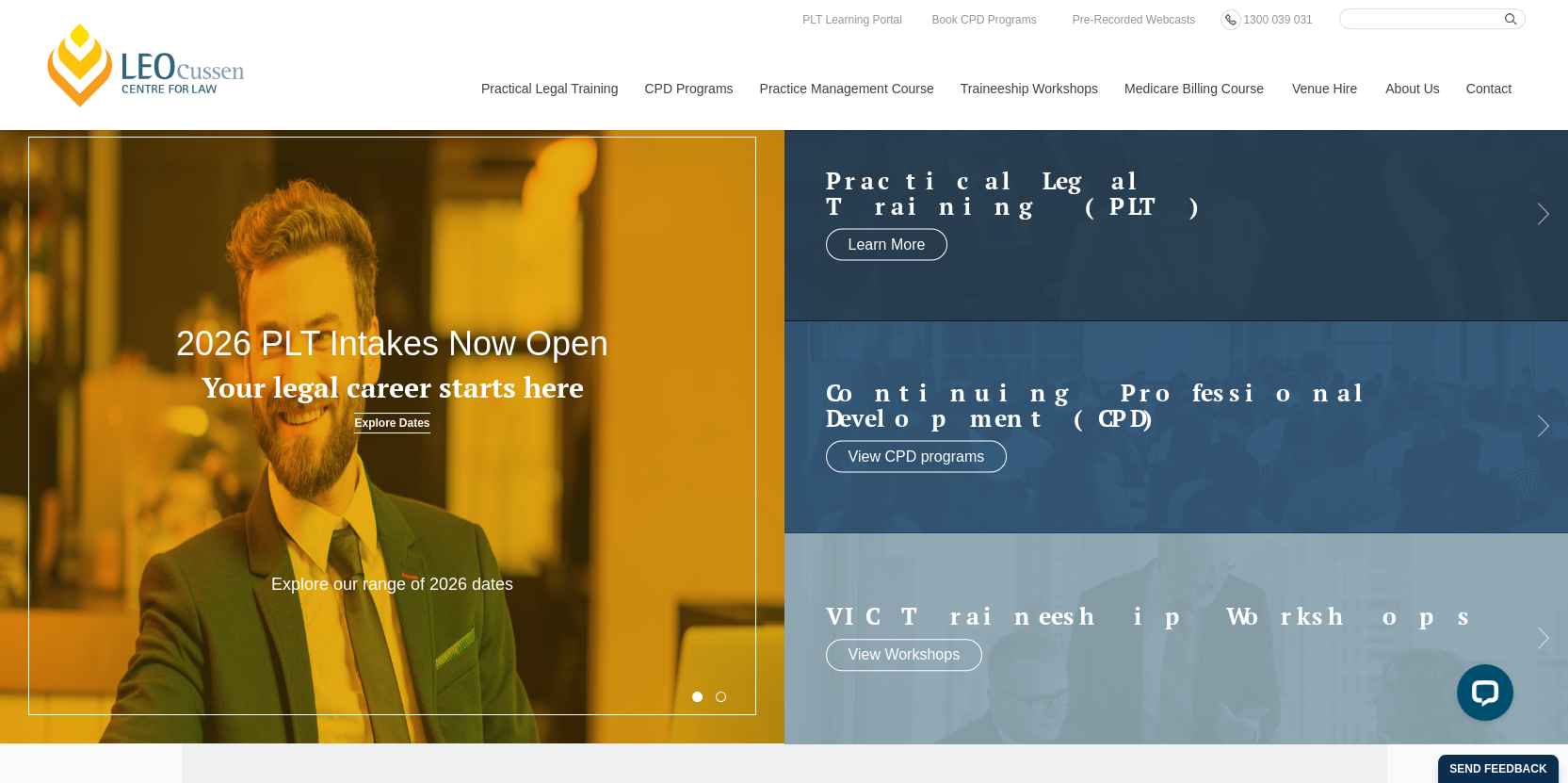click on "2" at bounding box center [720, 696] 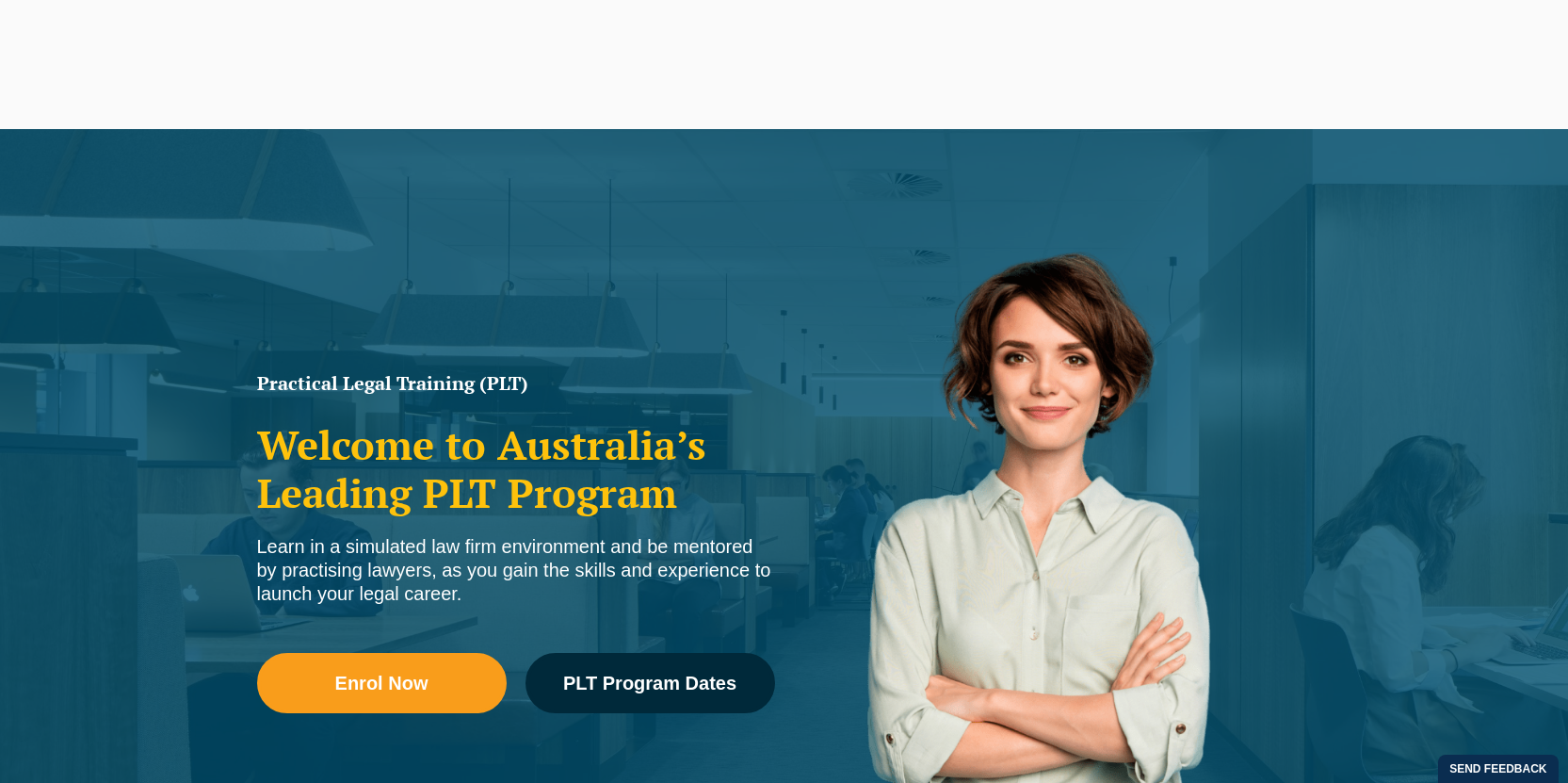 scroll, scrollTop: 0, scrollLeft: 0, axis: both 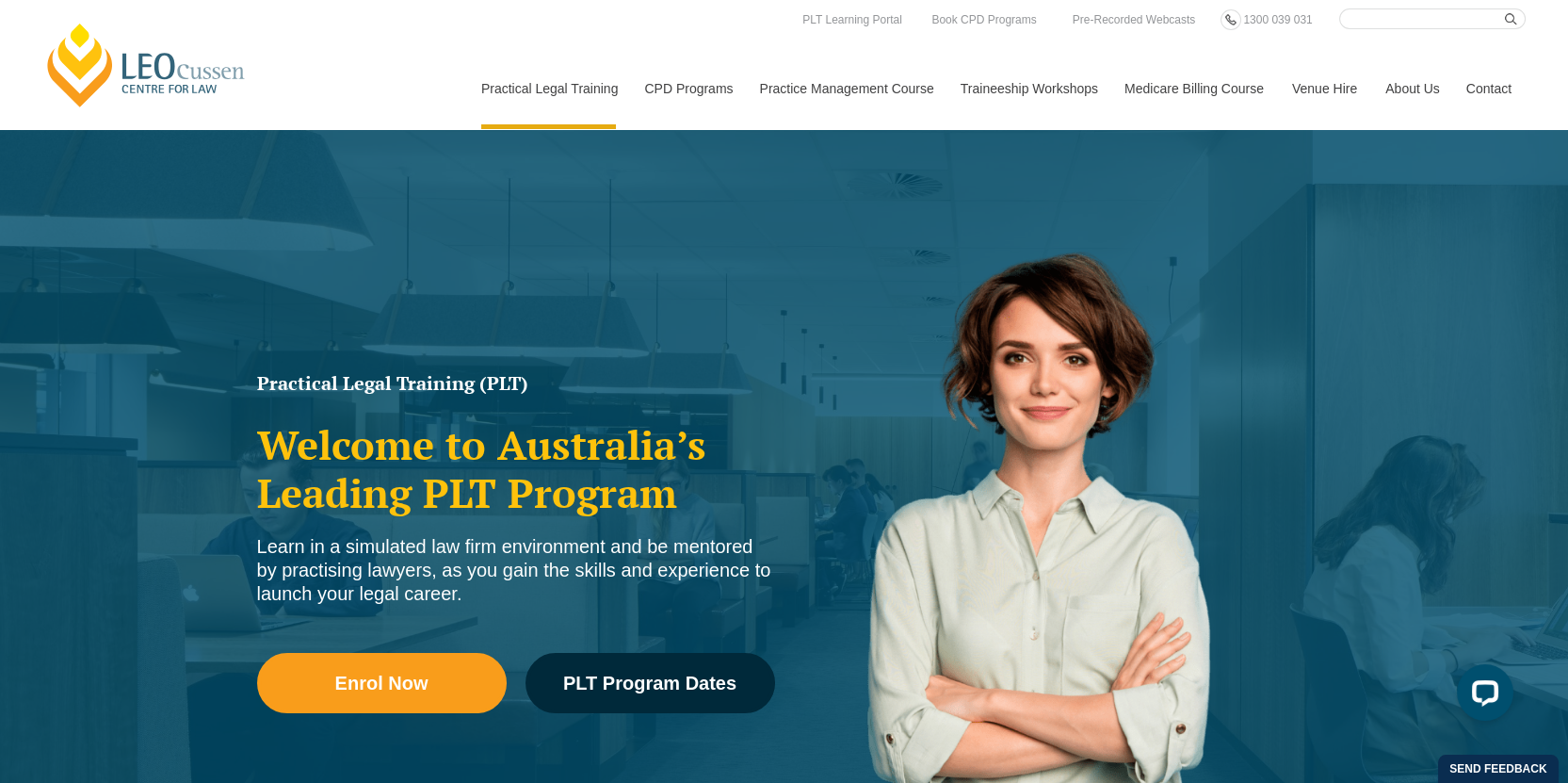 click on "Leo Cussen Centre for Law" at bounding box center [146, 65] 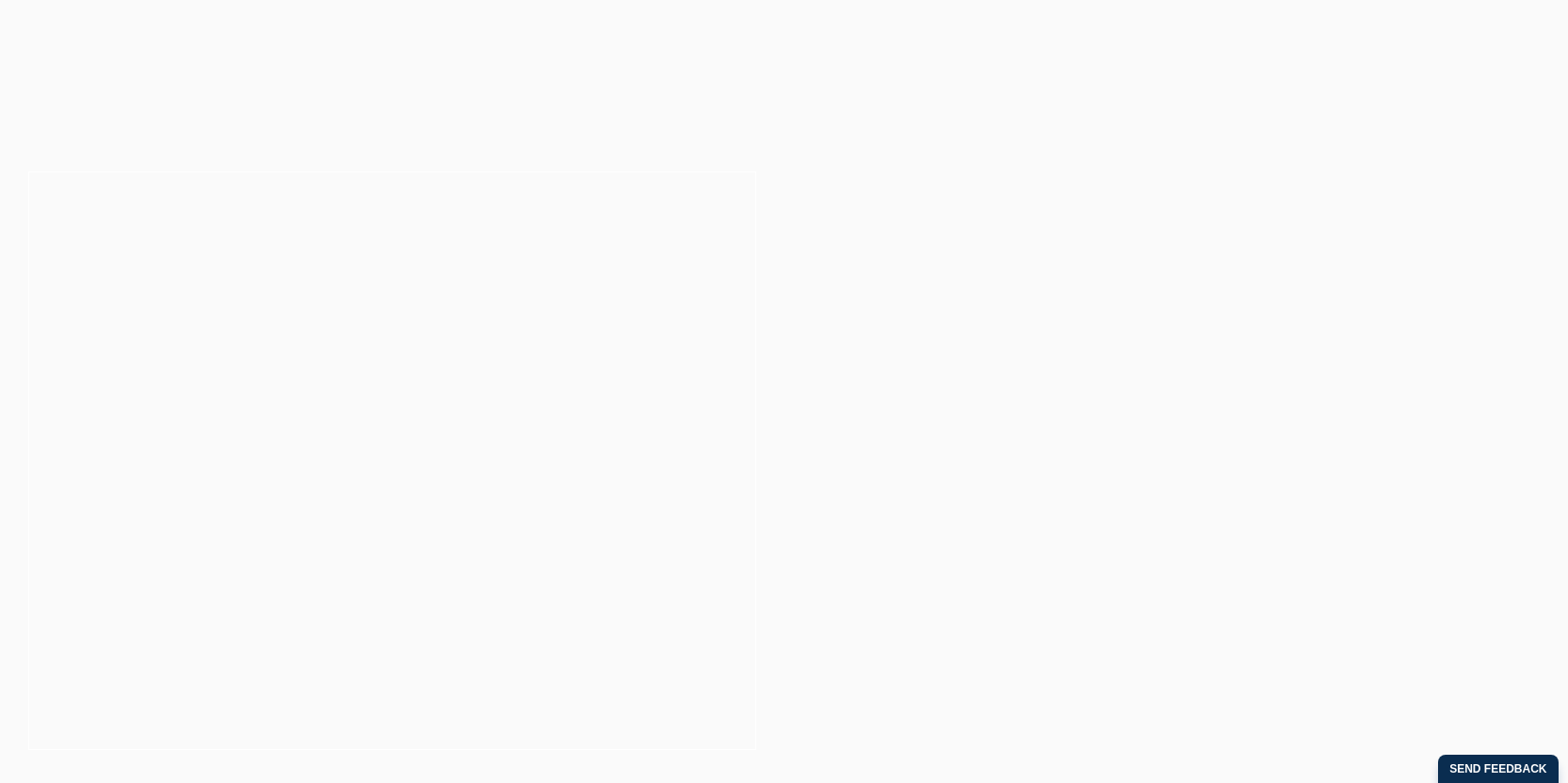 scroll, scrollTop: 0, scrollLeft: 0, axis: both 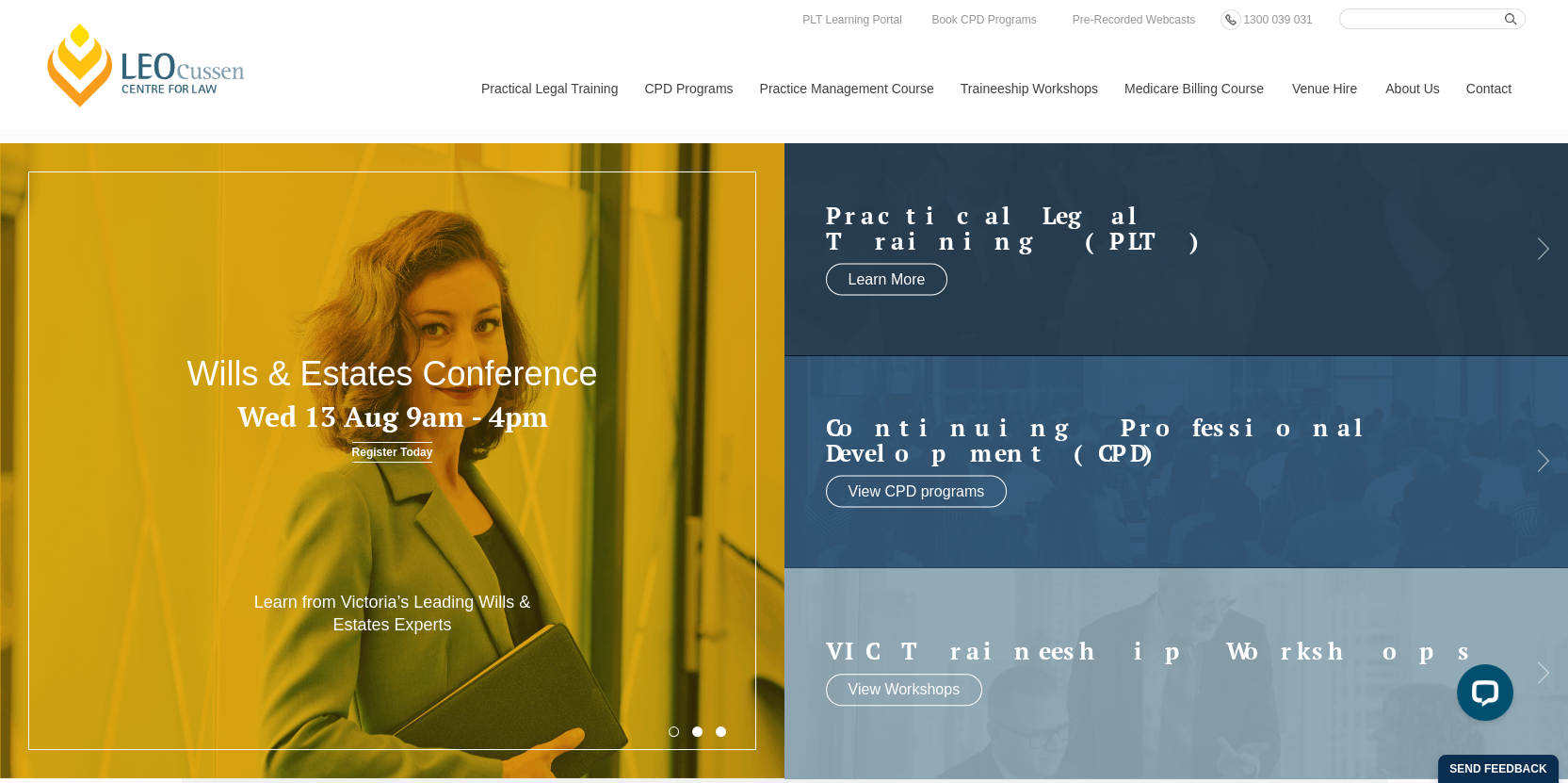 click on "1" at bounding box center [673, 731] 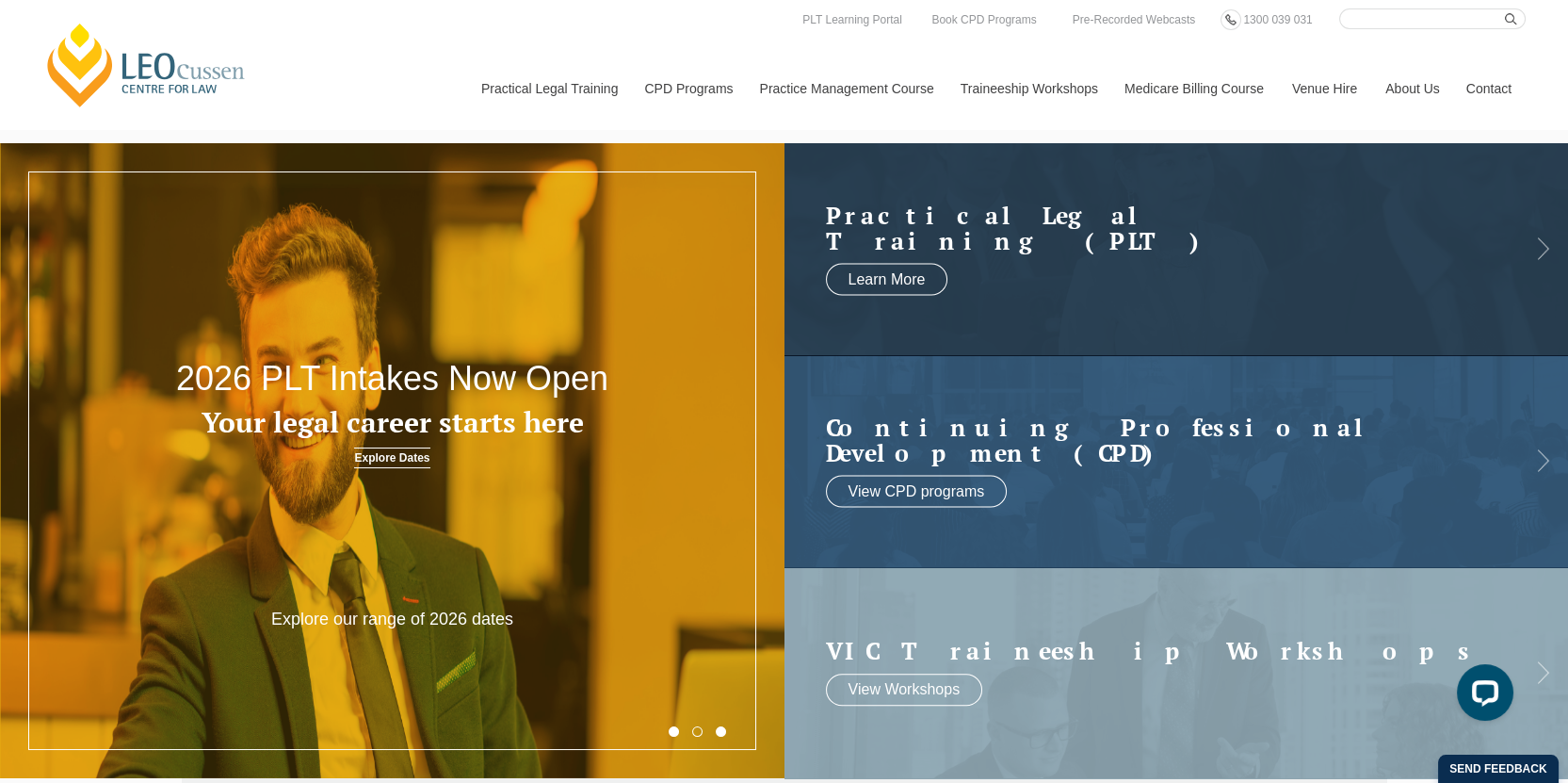click on "3" at bounding box center (720, 731) 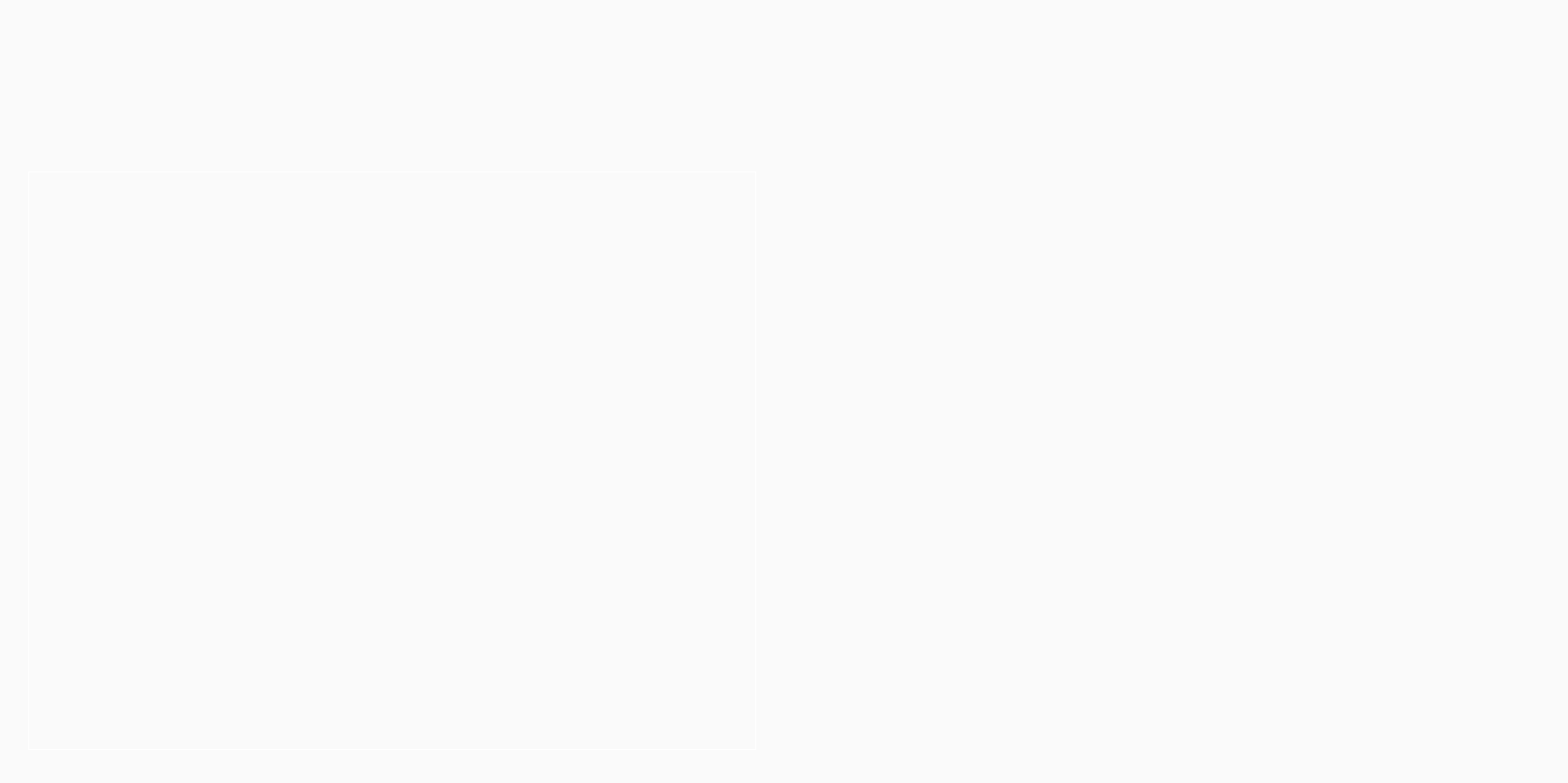 scroll, scrollTop: 0, scrollLeft: 0, axis: both 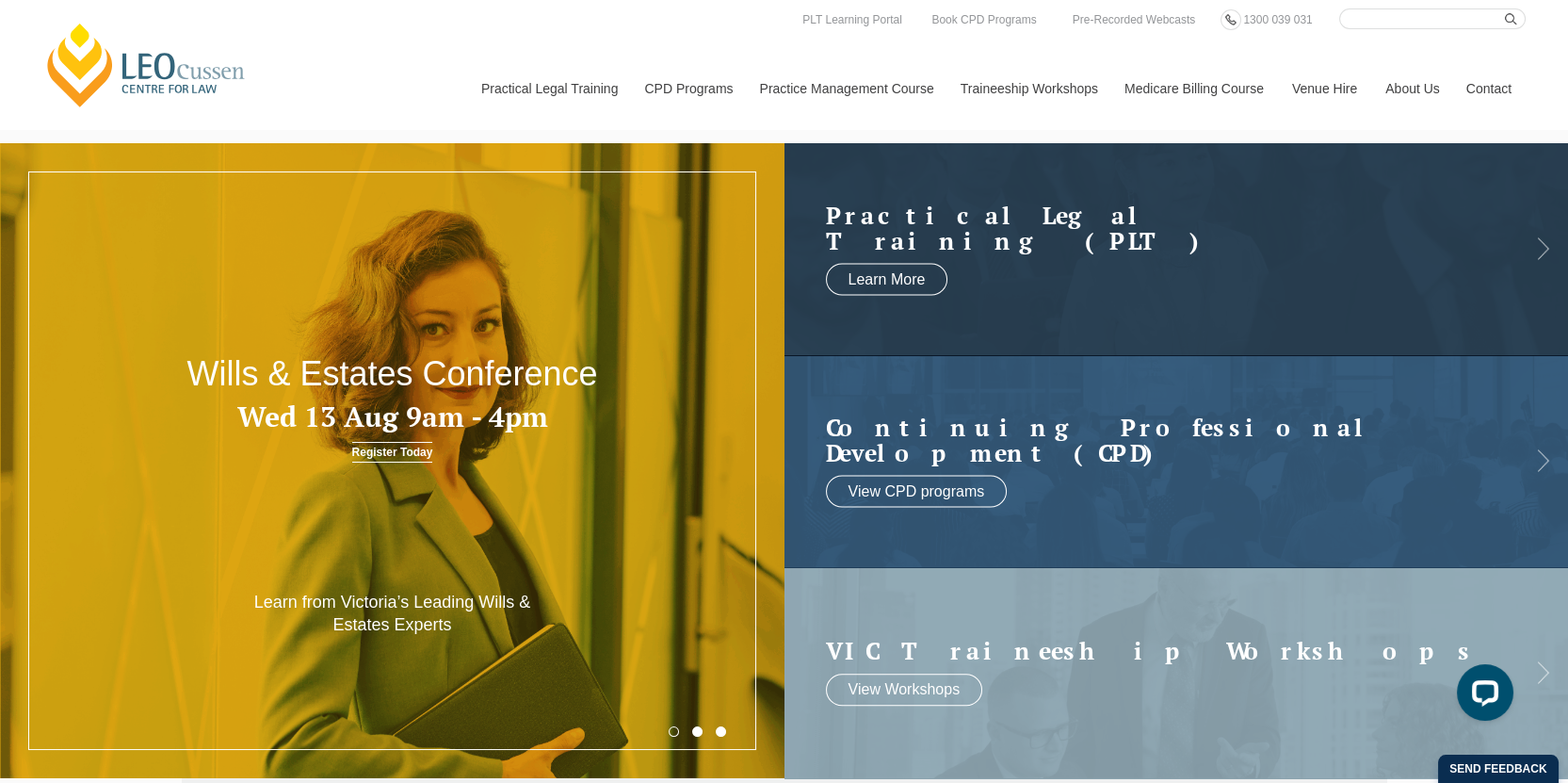 click on "3" at bounding box center (720, 731) 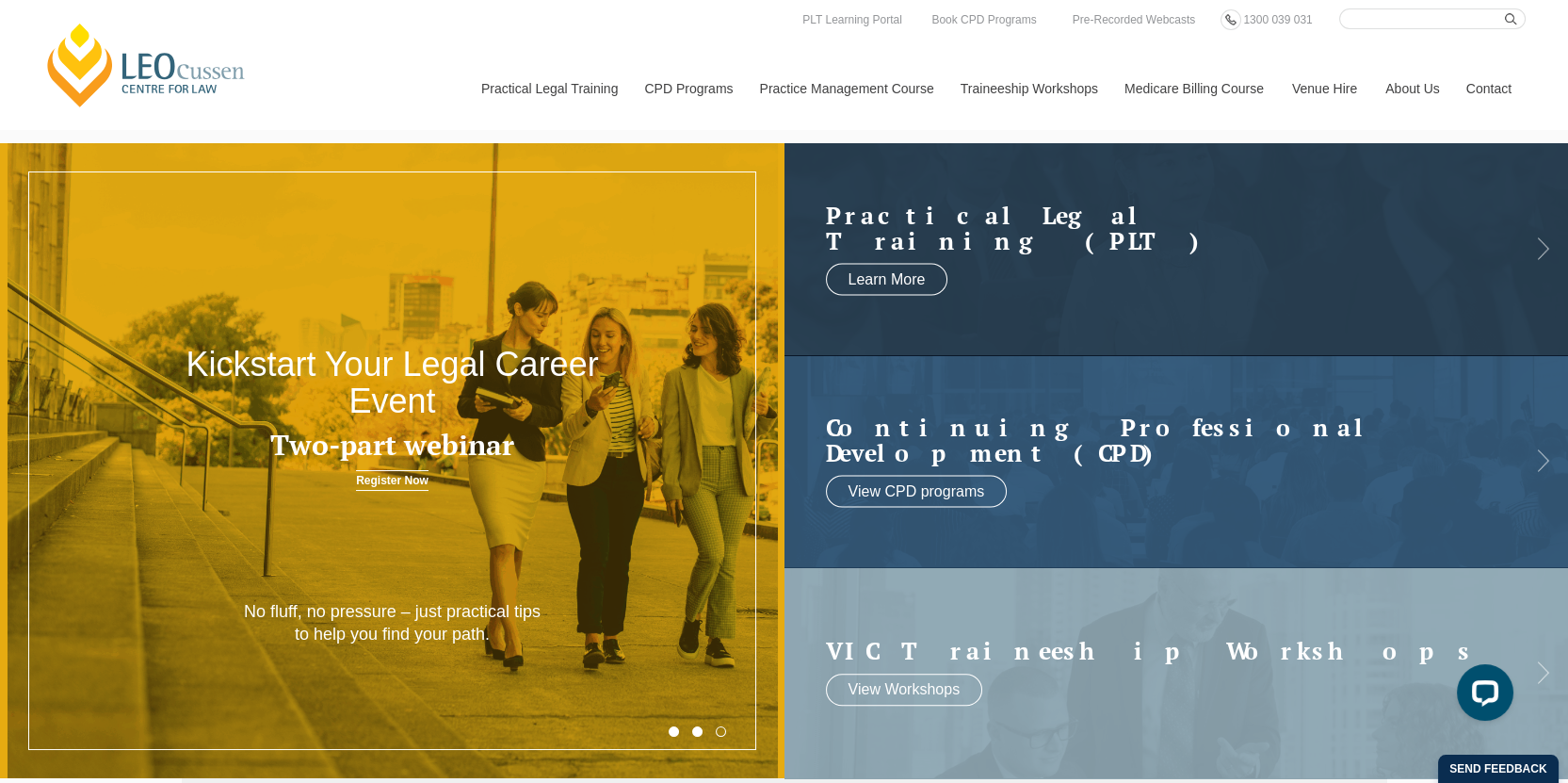 type 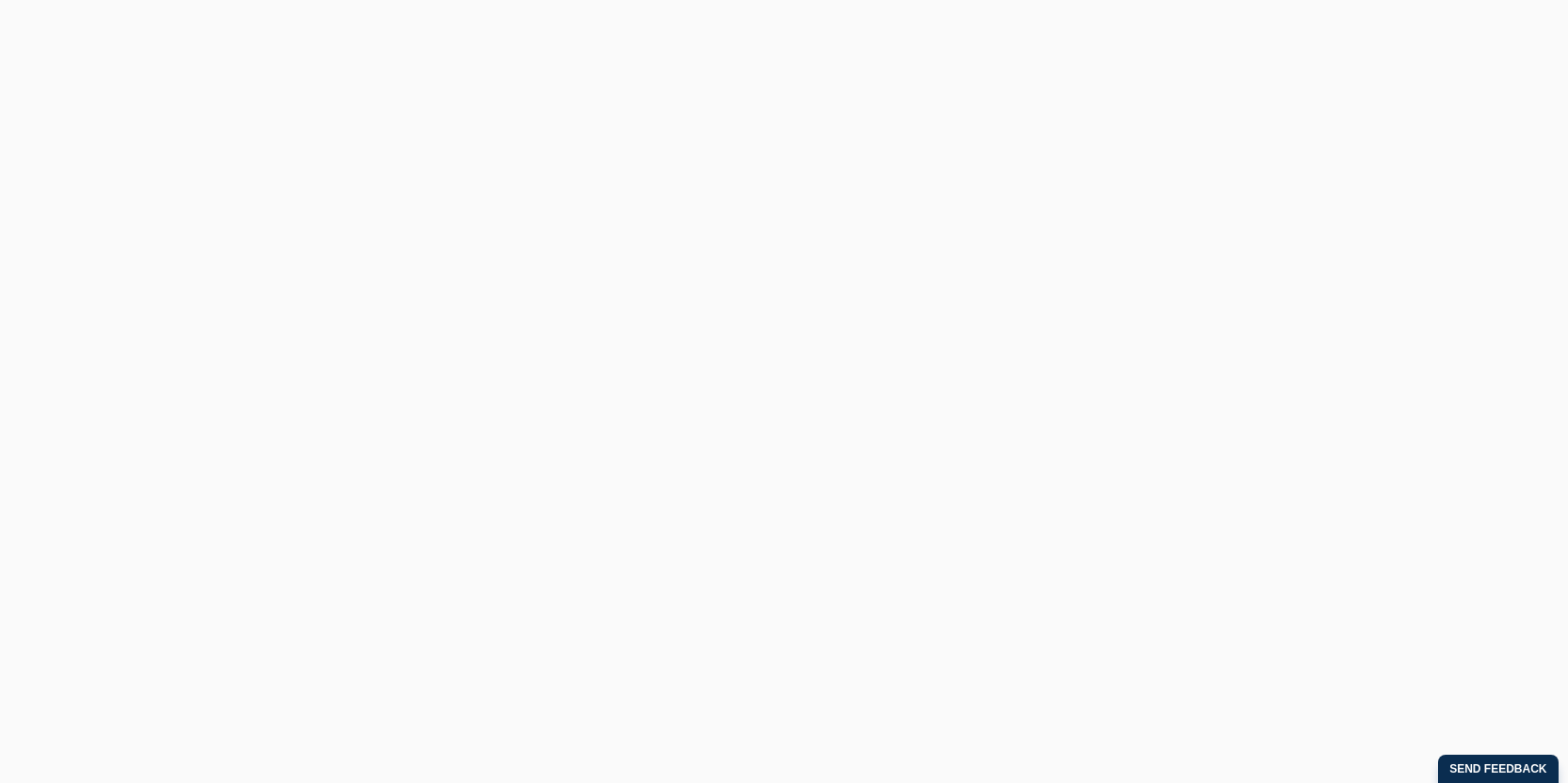 scroll, scrollTop: 0, scrollLeft: 0, axis: both 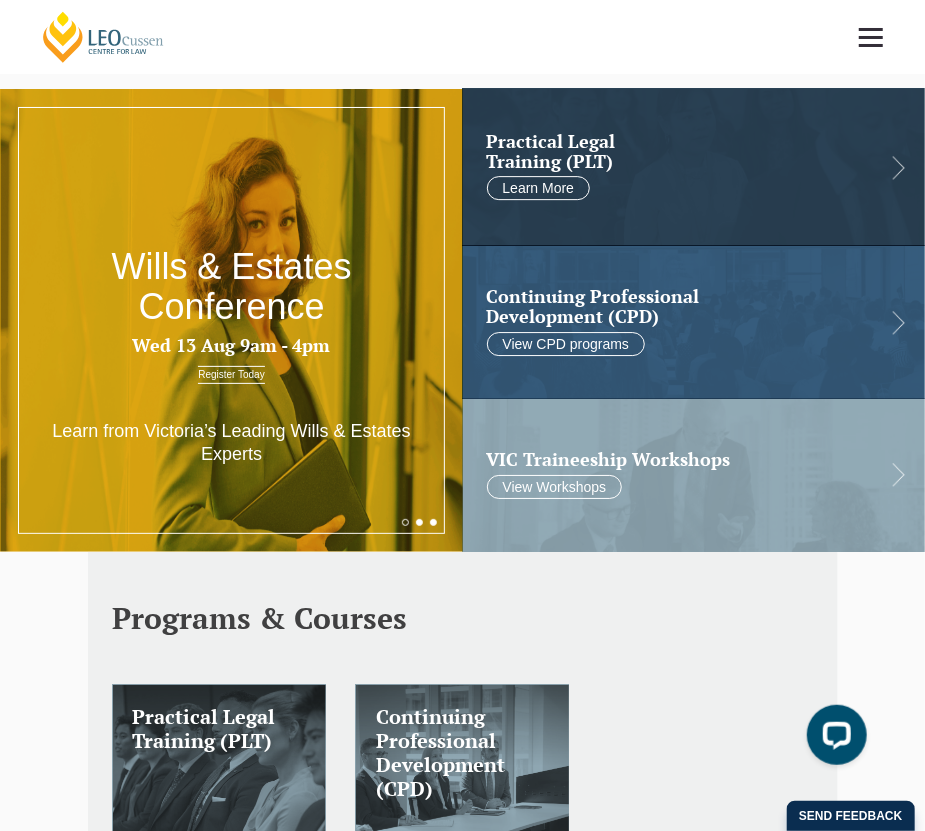 drag, startPoint x: 438, startPoint y: 316, endPoint x: 50, endPoint y: 365, distance: 391.08182 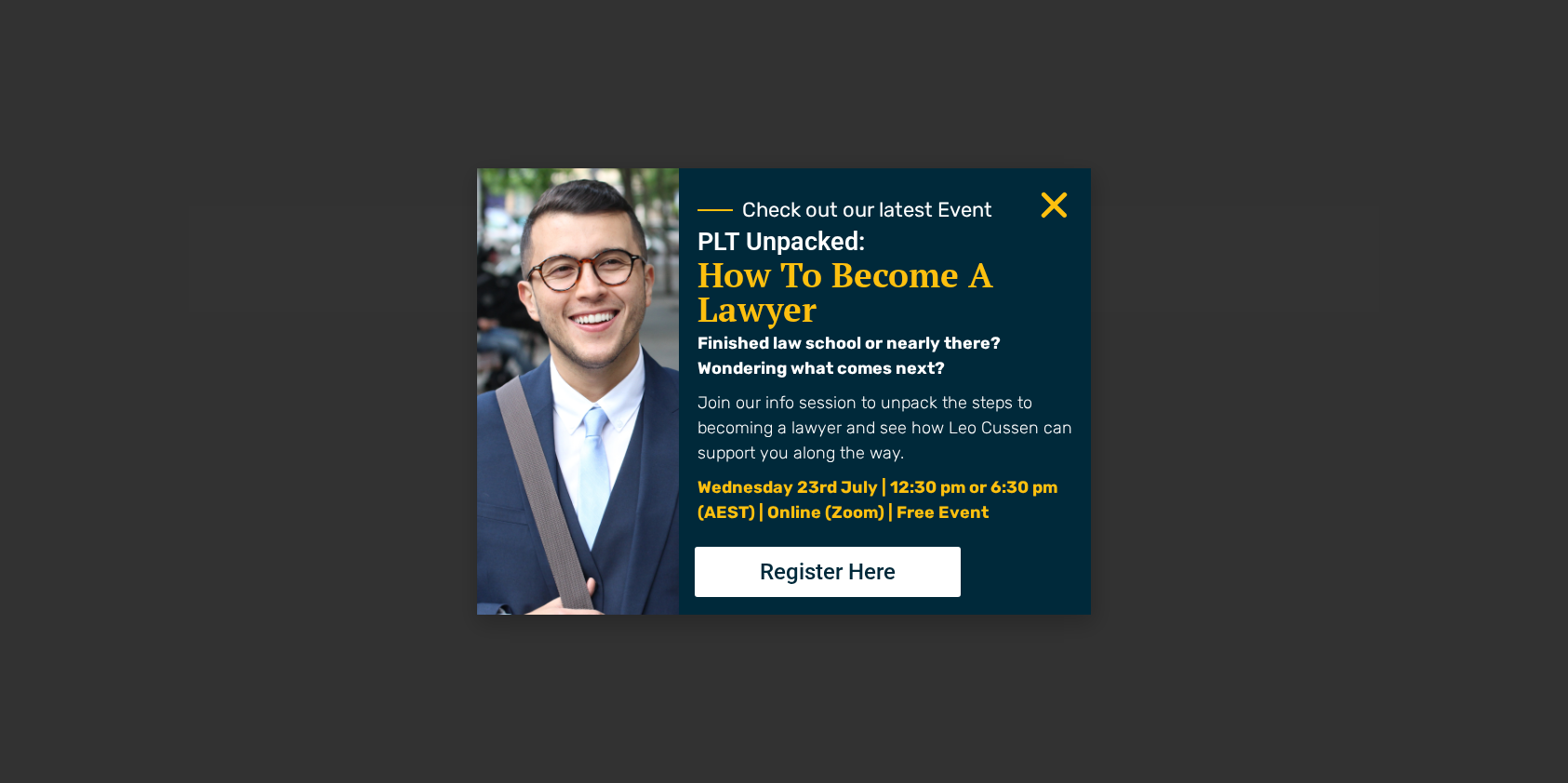 scroll, scrollTop: 0, scrollLeft: 0, axis: both 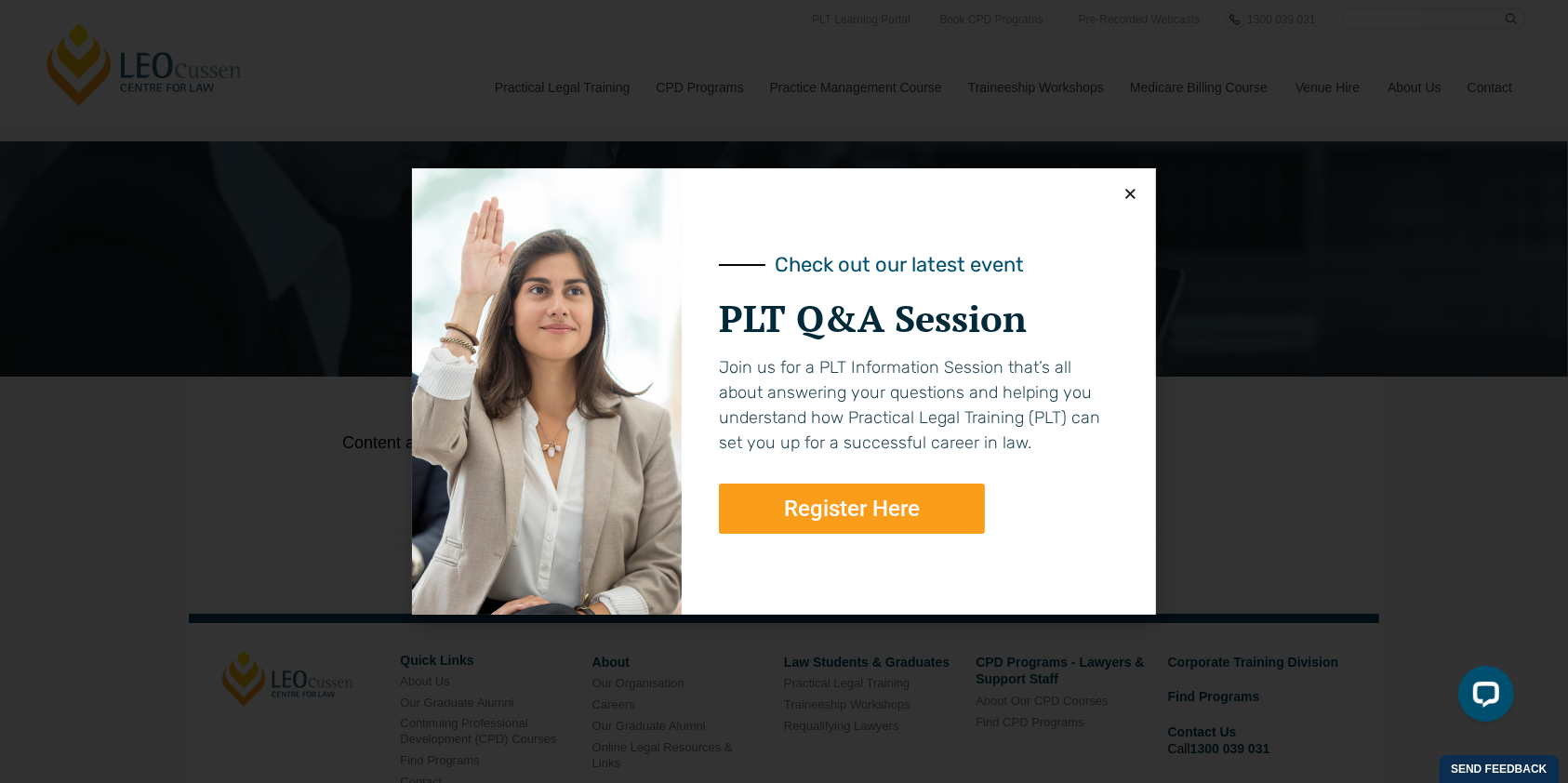 click 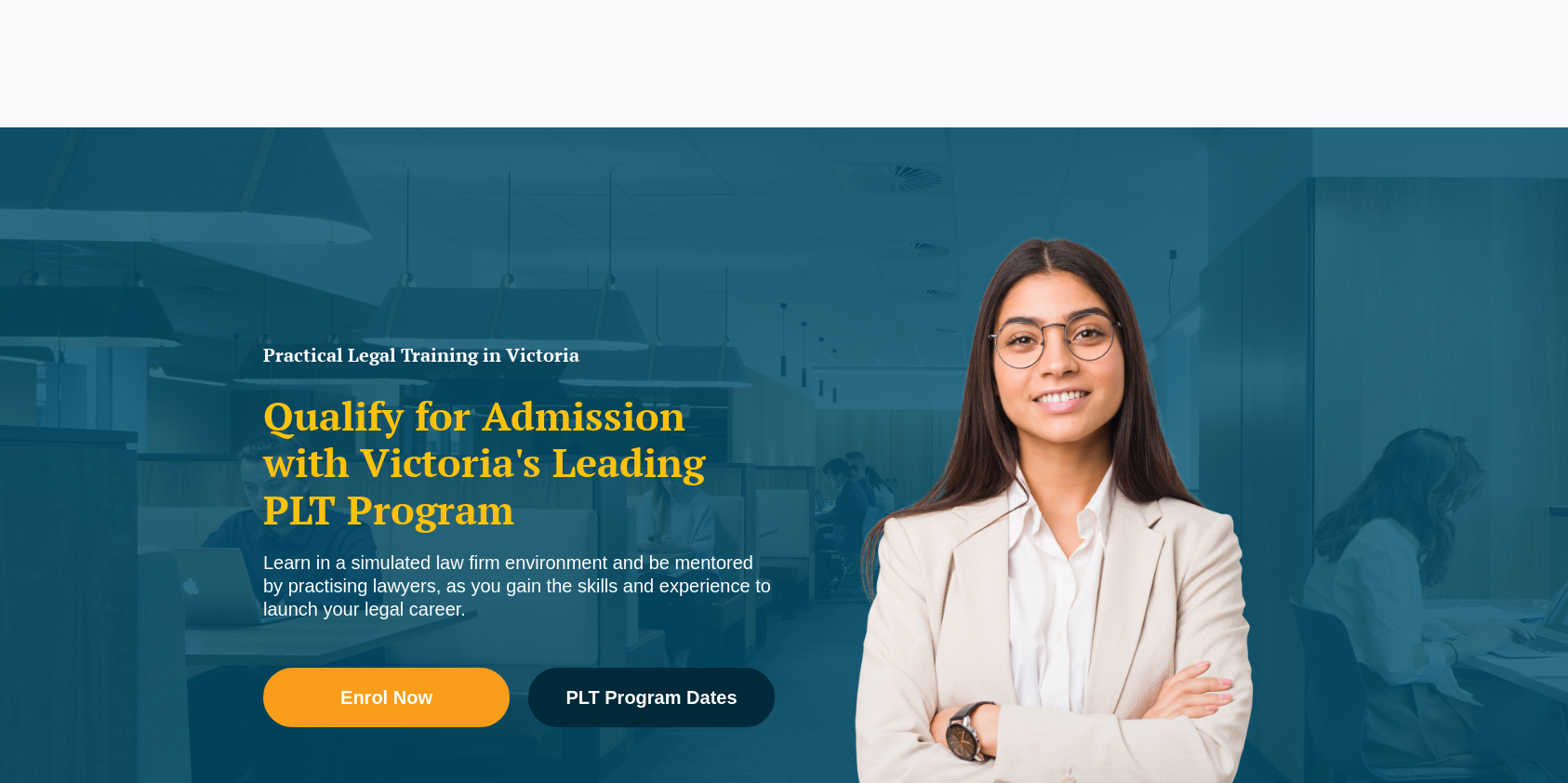 scroll, scrollTop: 0, scrollLeft: 0, axis: both 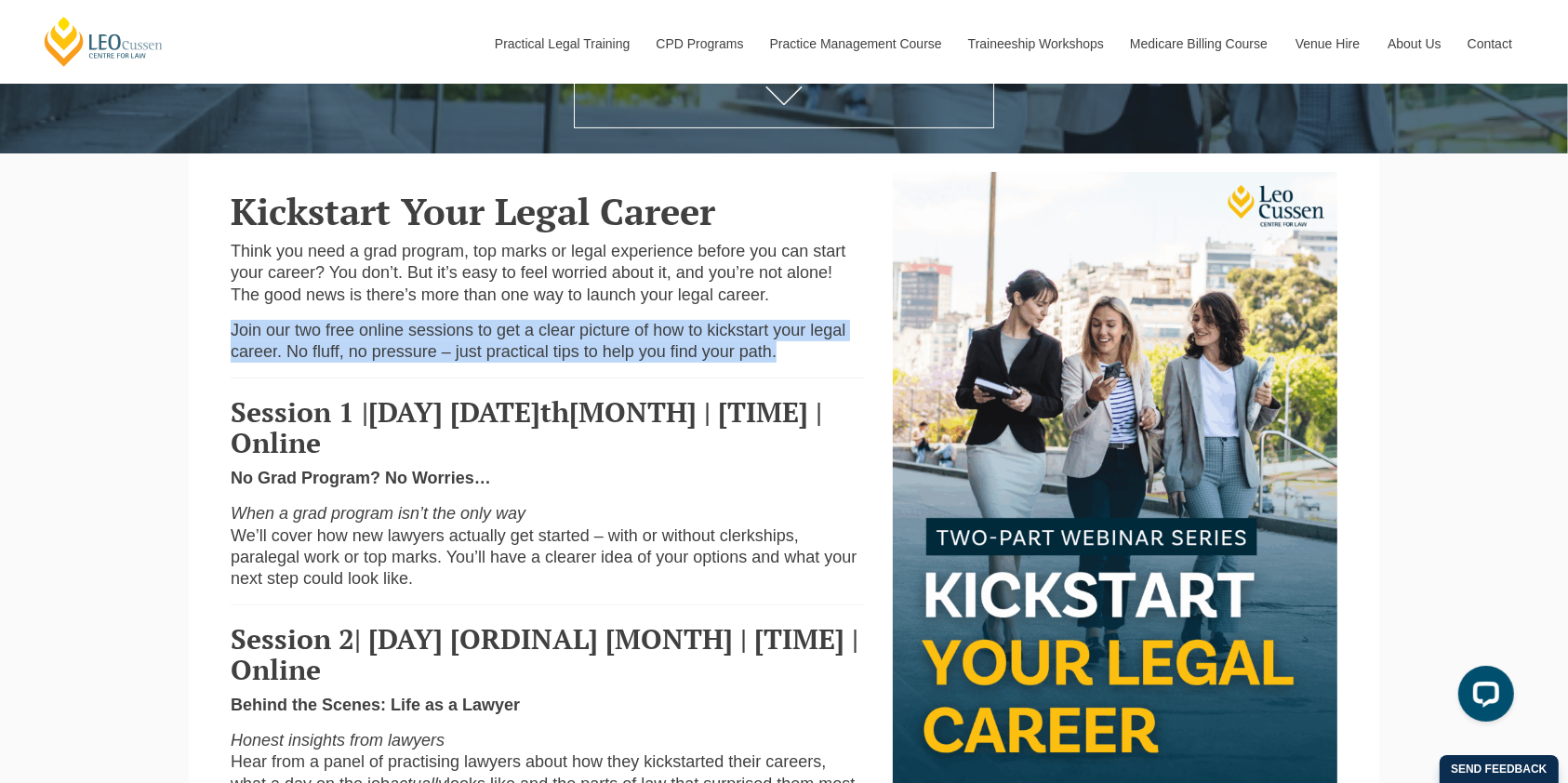 drag, startPoint x: 220, startPoint y: 337, endPoint x: 774, endPoint y: 358, distance: 554.3979 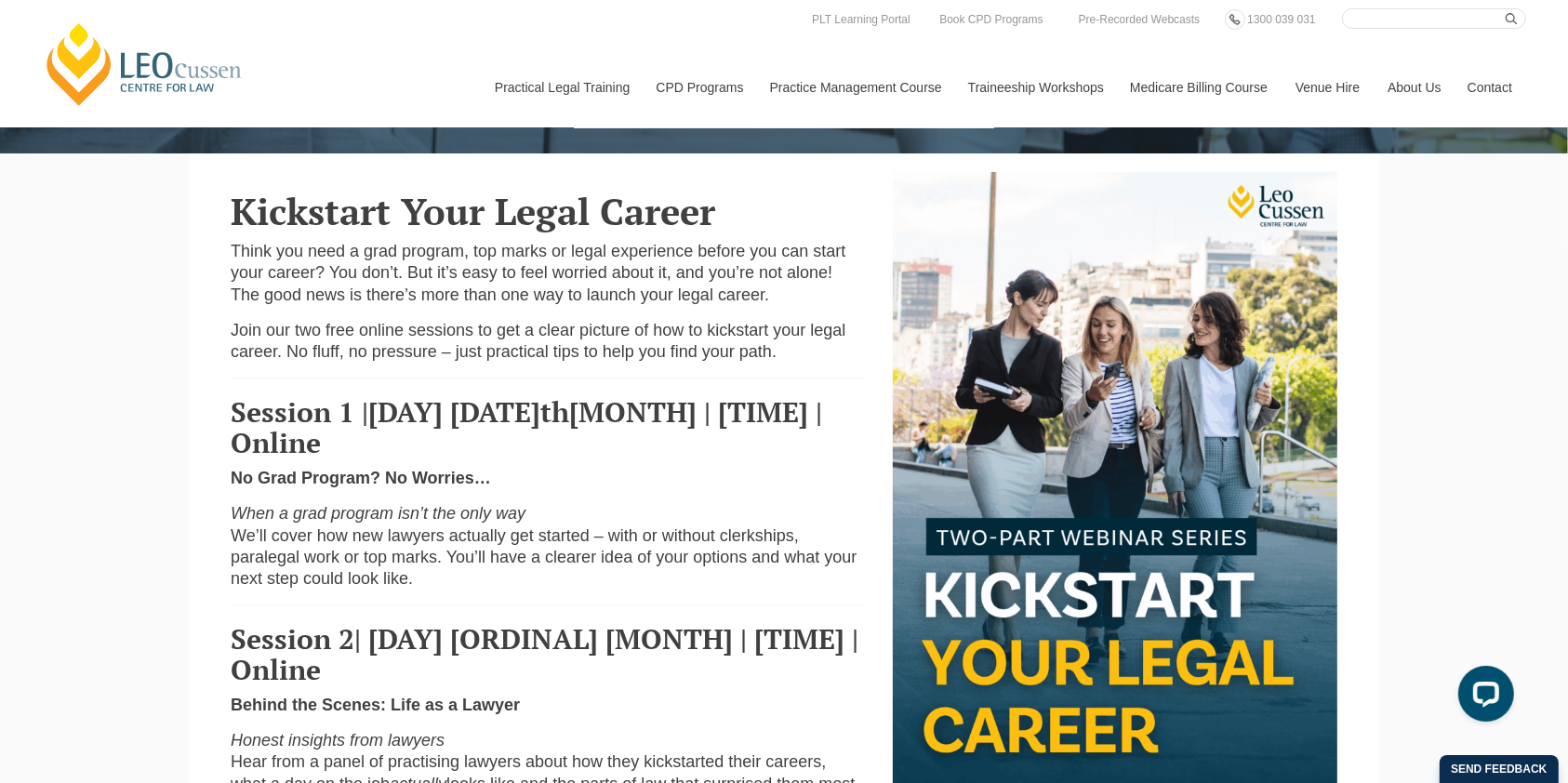 click on "August | 6:30pm | Online" at bounding box center (526, 427) 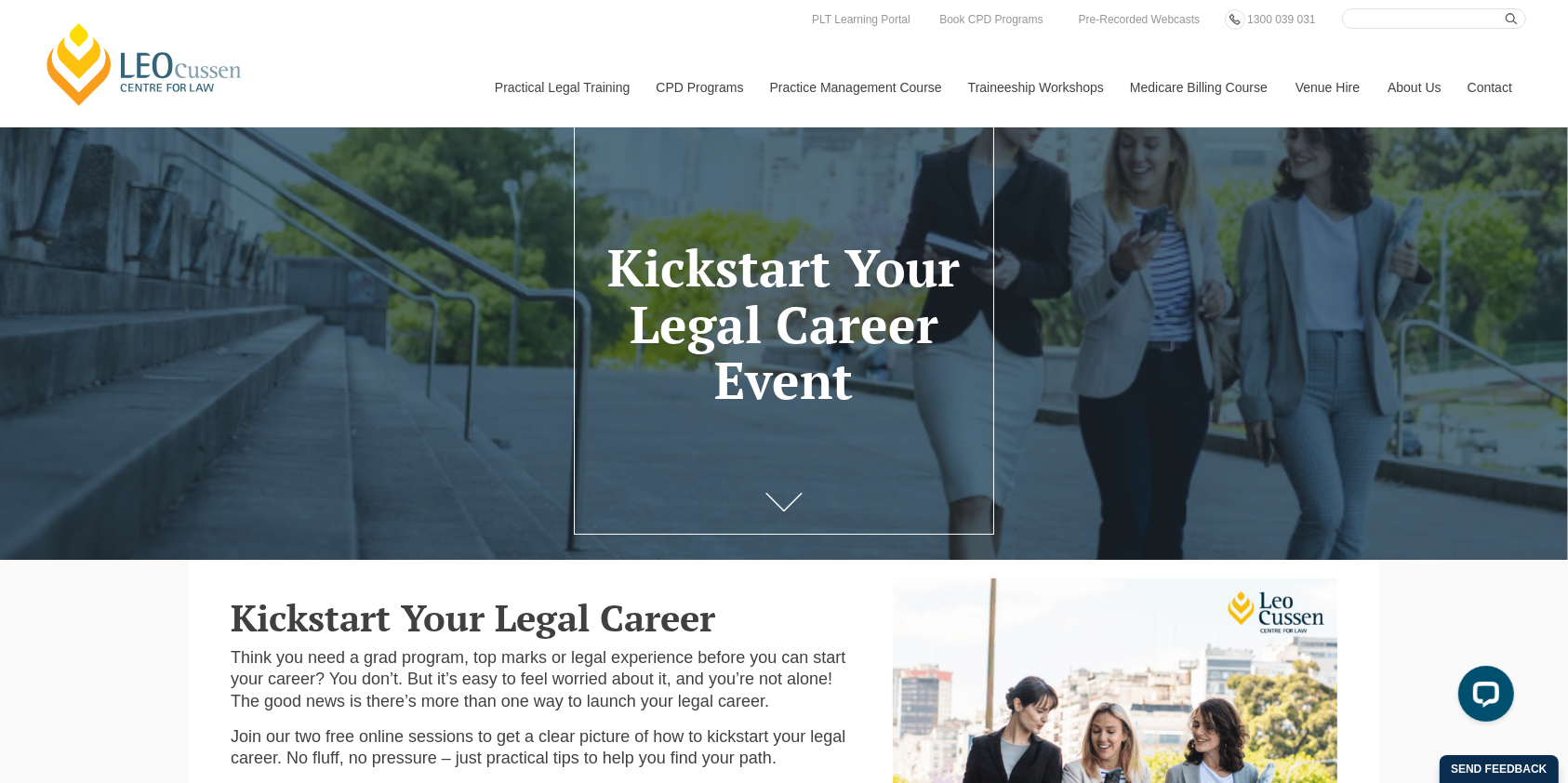 scroll, scrollTop: 0, scrollLeft: 0, axis: both 